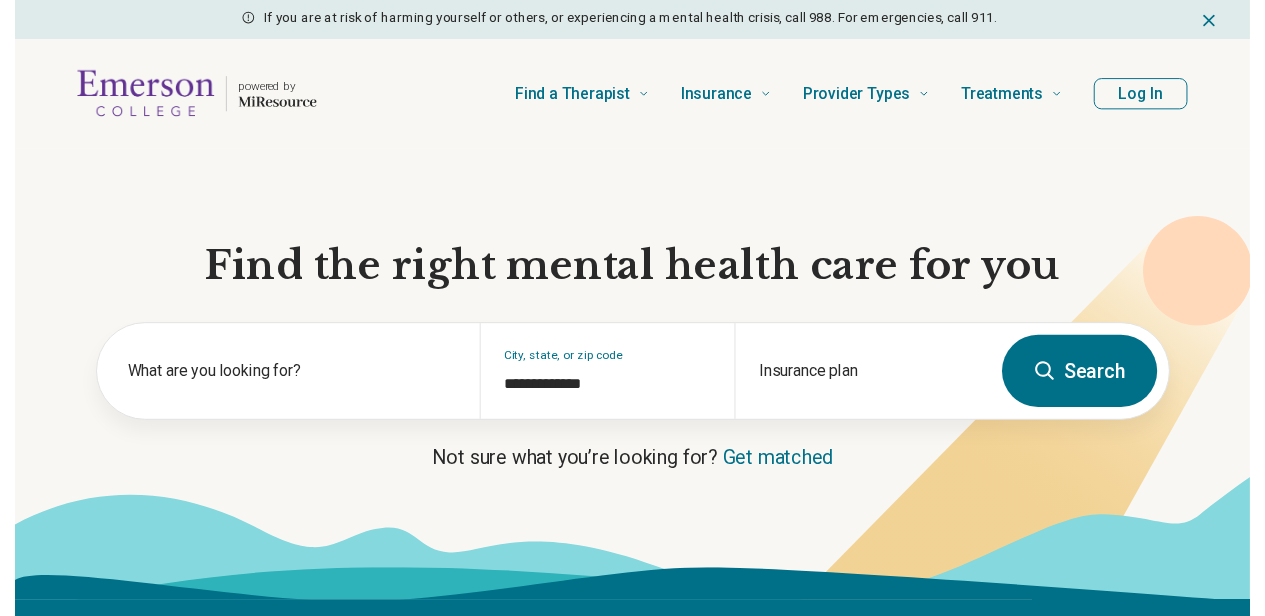 scroll, scrollTop: 0, scrollLeft: 0, axis: both 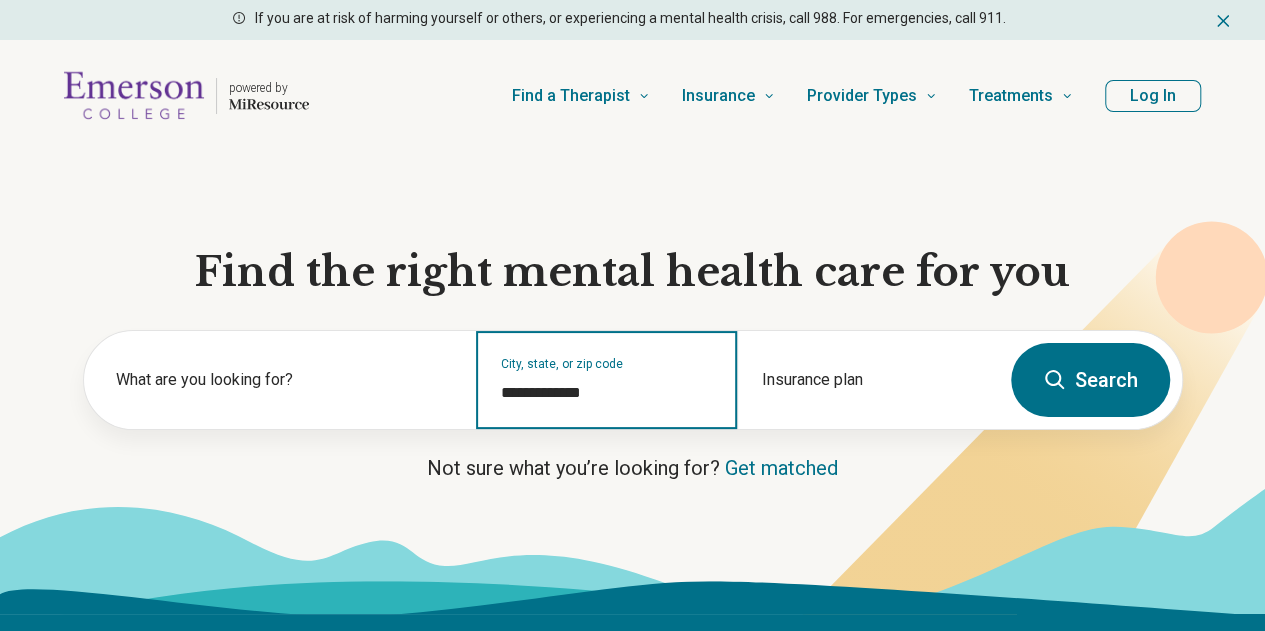 click on "**********" at bounding box center (607, 393) 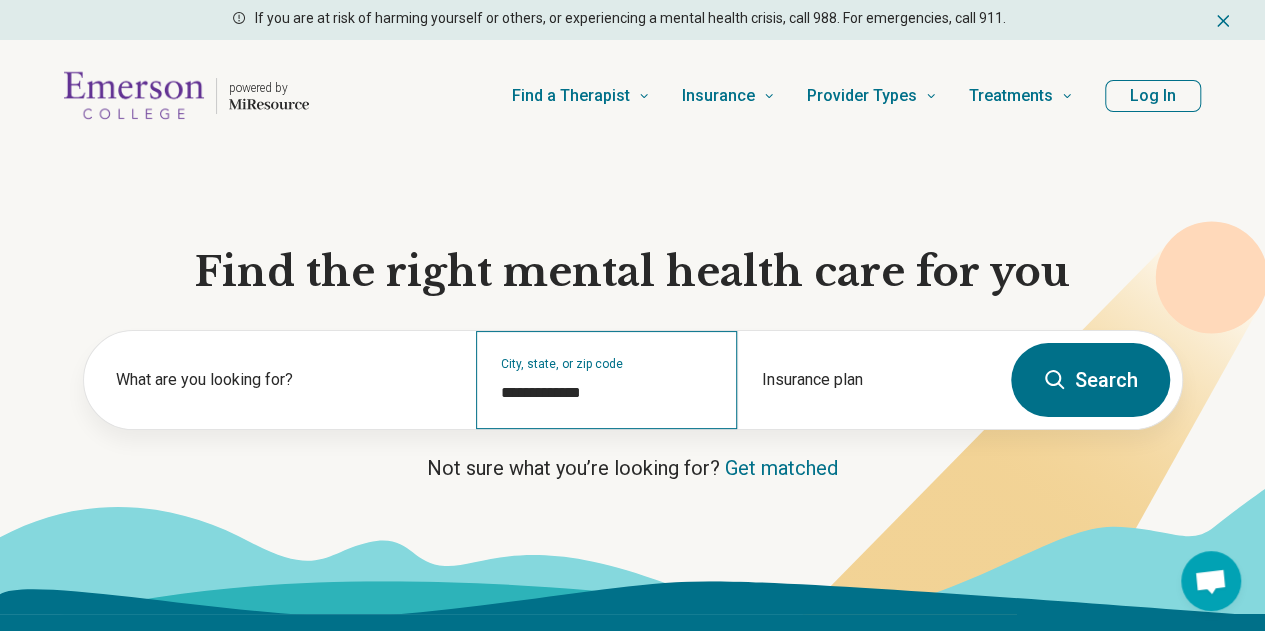 drag, startPoint x: 609, startPoint y: 413, endPoint x: 569, endPoint y: 397, distance: 43.081318 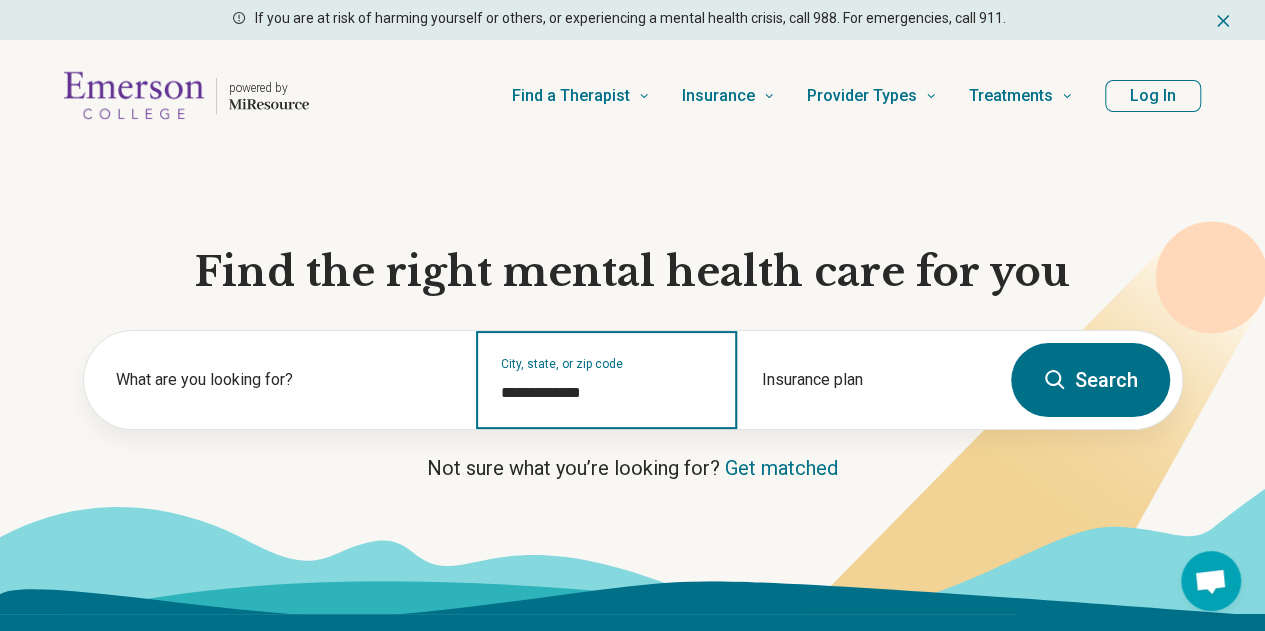 drag, startPoint x: 614, startPoint y: 395, endPoint x: 486, endPoint y: 401, distance: 128.14055 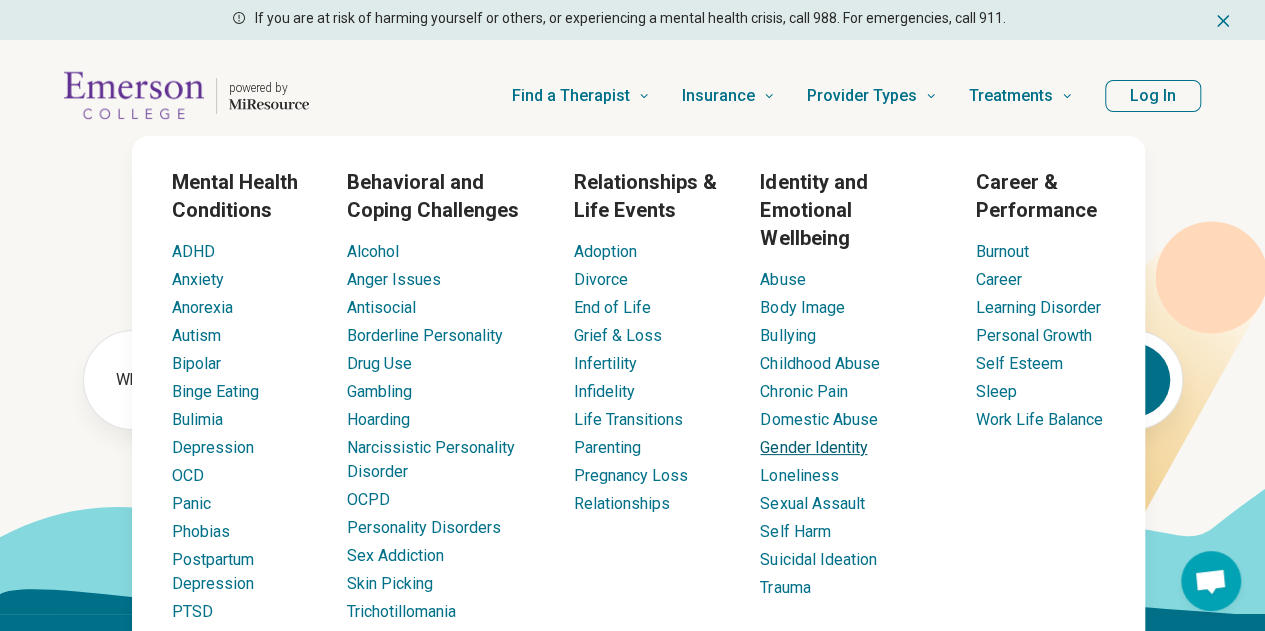 click on "Gender Identity" at bounding box center (813, 447) 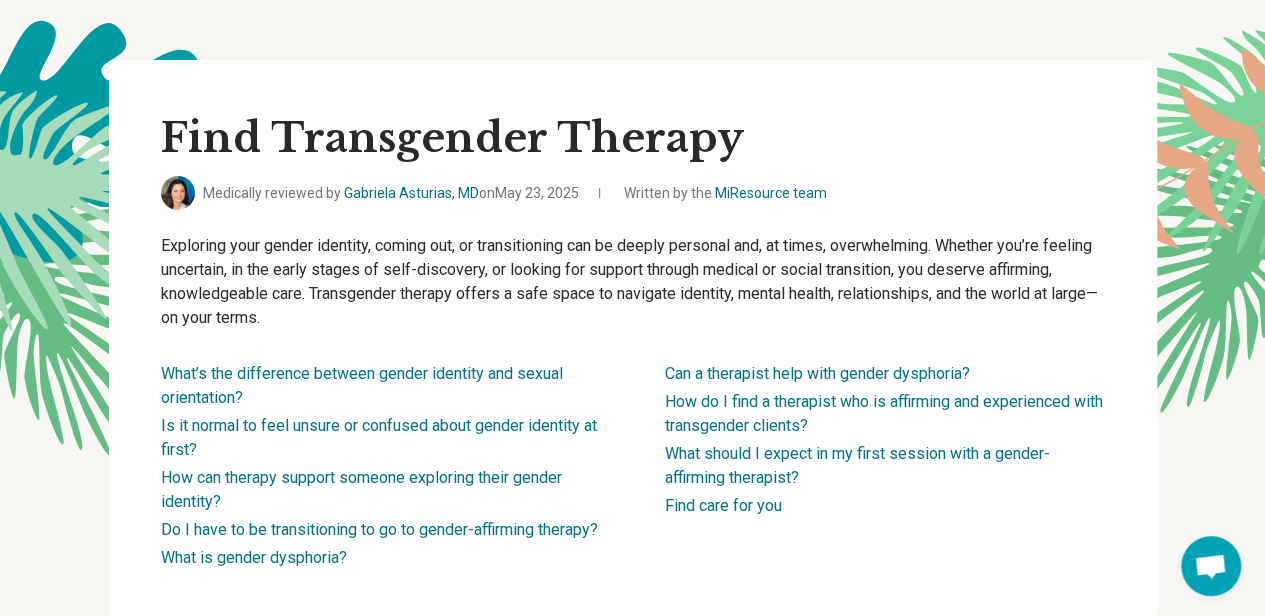 scroll, scrollTop: 76, scrollLeft: 0, axis: vertical 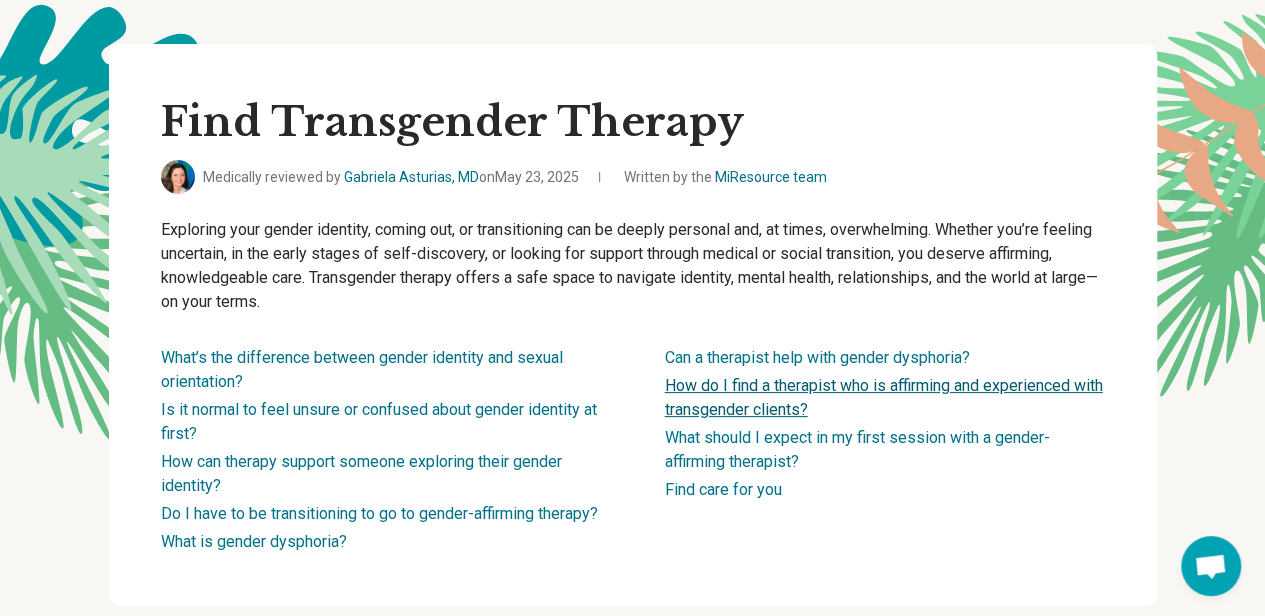 click on "How do I find a therapist who is affirming and experienced with transgender clients?" at bounding box center (884, 397) 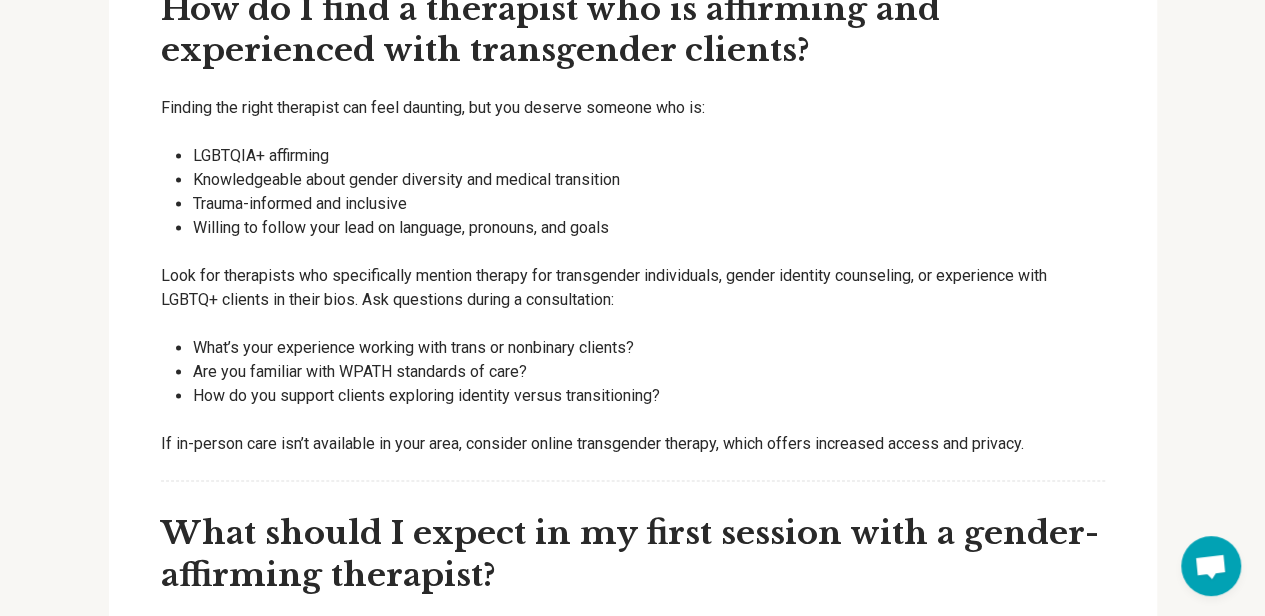 scroll, scrollTop: 5120, scrollLeft: 0, axis: vertical 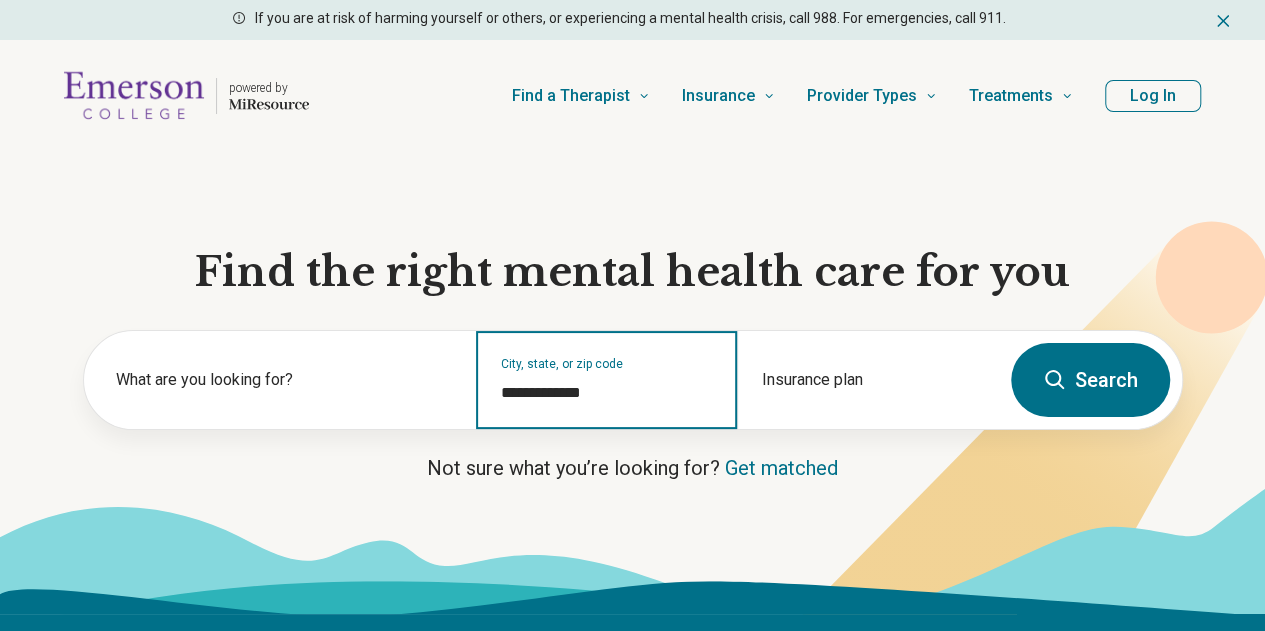 click on "**********" at bounding box center (607, 393) 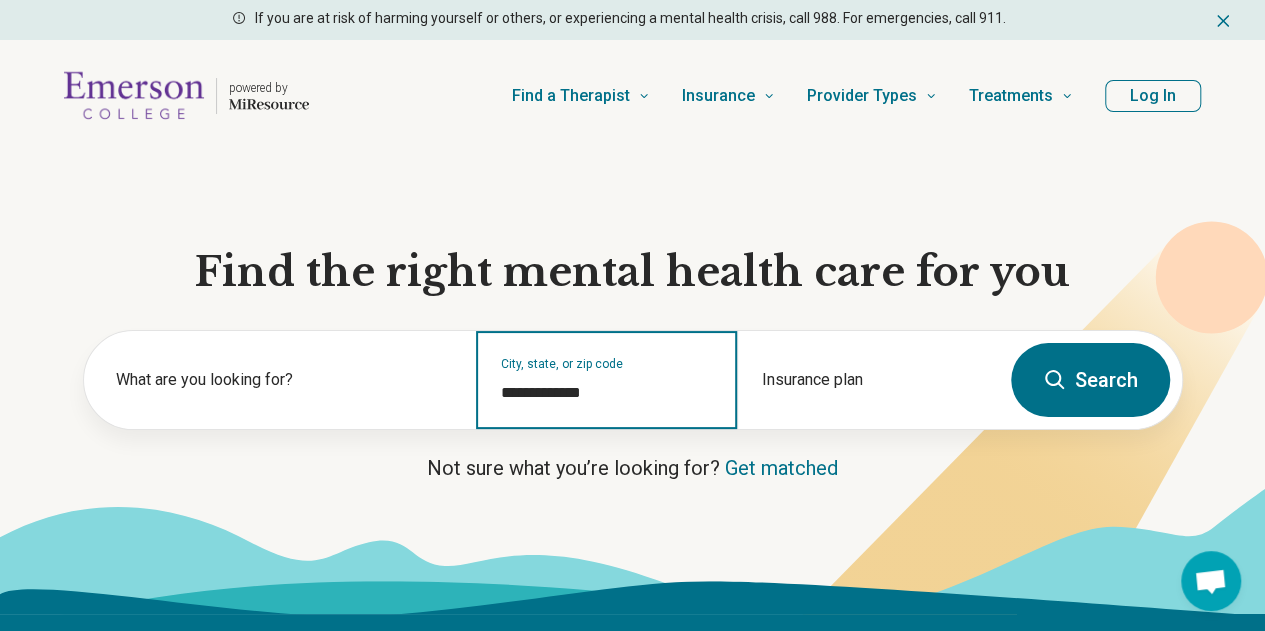 click on "**********" at bounding box center [607, 393] 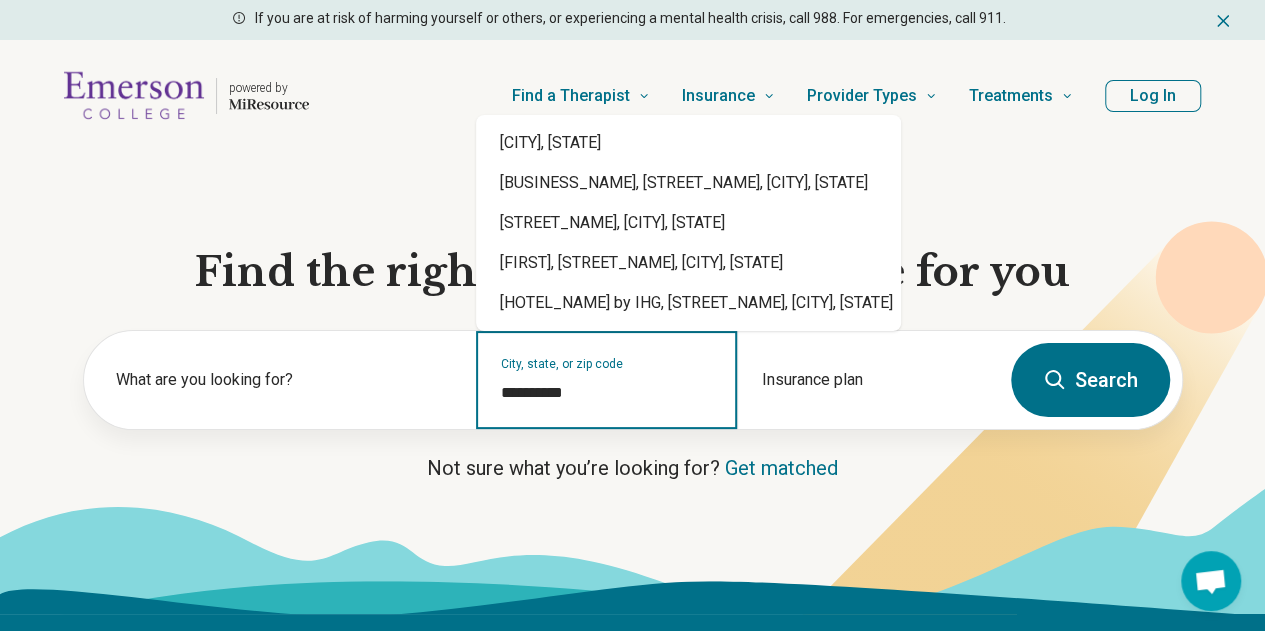 click on "**********" at bounding box center [607, 393] 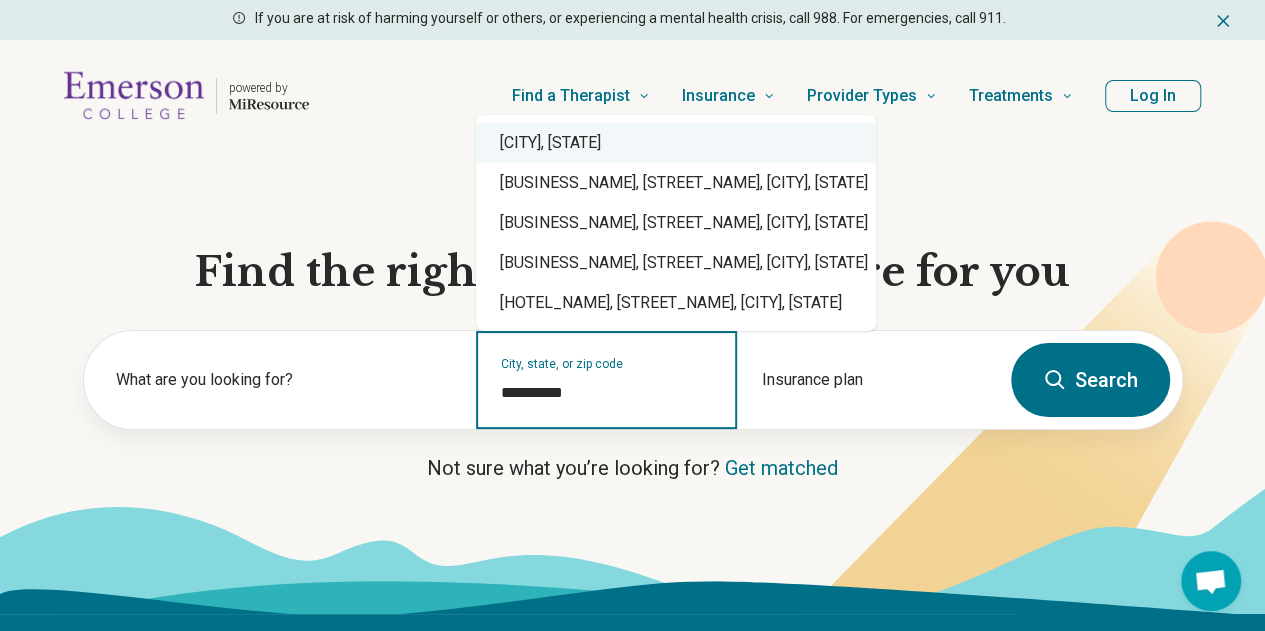 type on "**********" 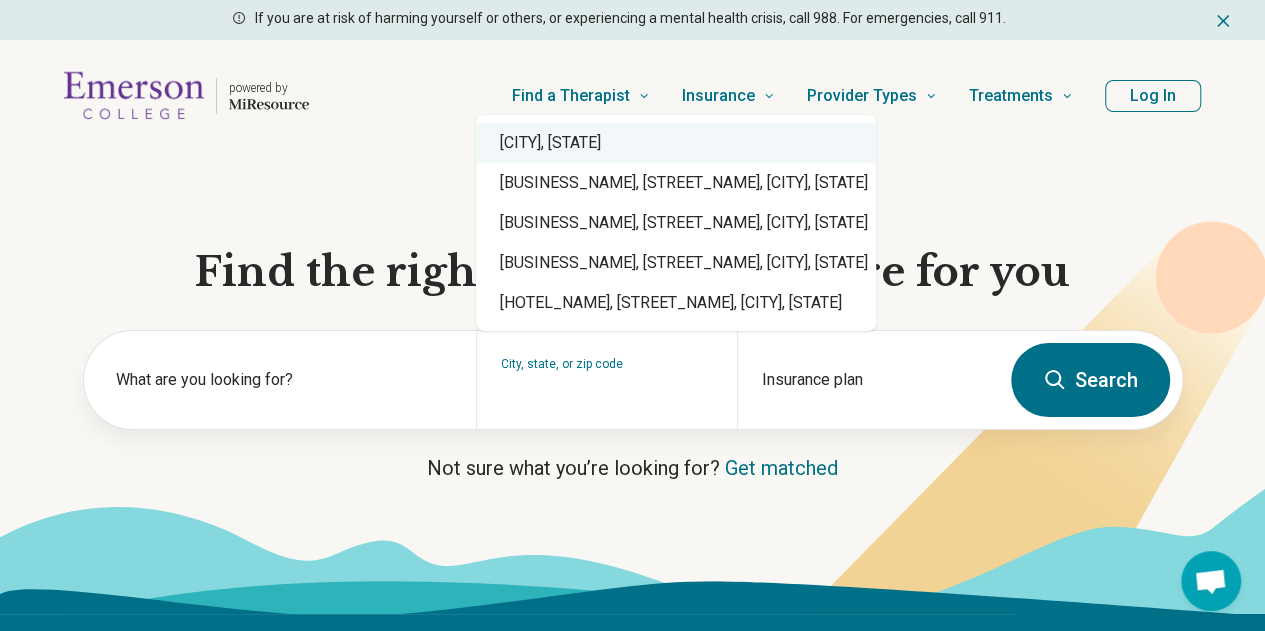 click on "Find a Therapist Mental Health Conditions ADHD Anxiety Anorexia Autism Bipolar Binge Eating Bulimia Depression OCD Panic Phobias Postpartum Depression PTSD Schizophrenia Social Anxiety Behavioral and Coping Challenges Alcohol Anger Issues Antisocial Borderline Personality Drug Use Gambling Hoarding Narcissistic Personality Disorder OCPD Personality Disorders Sex Addiction Skin Picking Trichotillomania Relationships & Life Events Adoption Divorce End of Life Grief & Loss Infertility Infidelity Life Transitions Parenting Pregnancy Loss Relationships Identity and Emotional Wellbeing Abuse Body Image Bullying Childhood Abuse Chronic Pain Domestic Abuse Gender Identity Loneliness Sexual Assault Self Harm Suicidal Ideation Trauma Career & Performance Burnout Career Learning Disorder Personal Growth Self Esteem Sleep Work Life Balance Insurance National Insurers Aetna Anthem Blue Cross Blue Shield Cigna Humana Optum UnitedHealthCare Government & Public Programs GEHA Medicaid Medicare TriCare Emblem Health Net Molina" at bounding box center [707, 96] 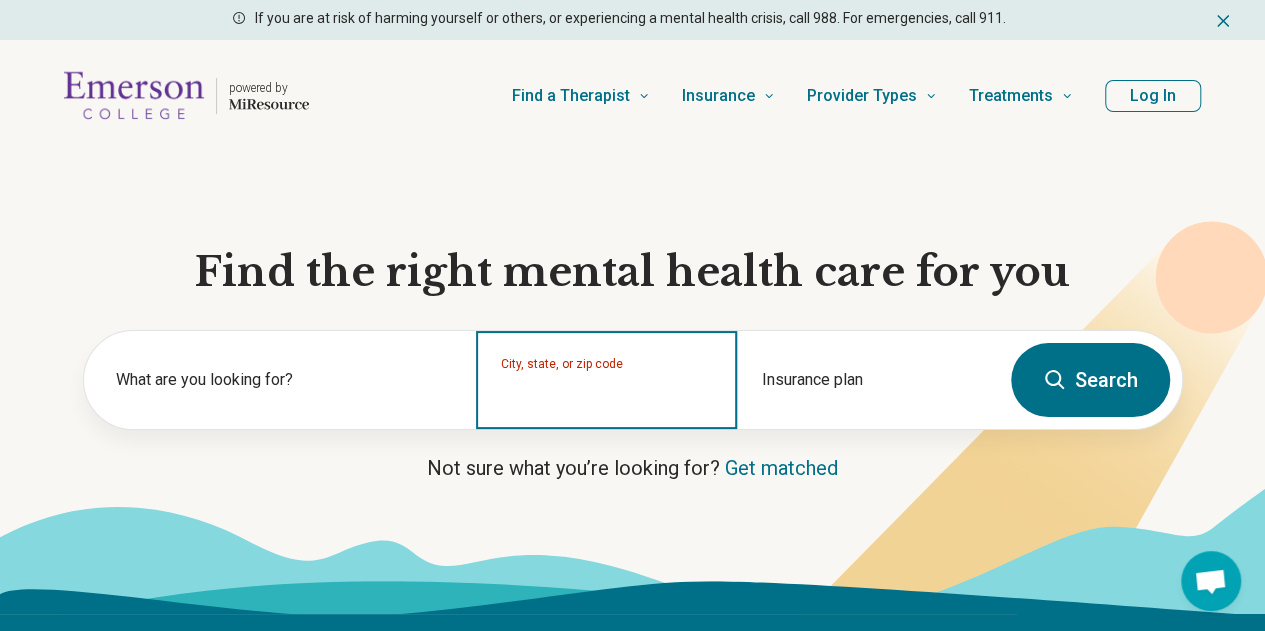 click on "City, state, or zip code" at bounding box center (607, 393) 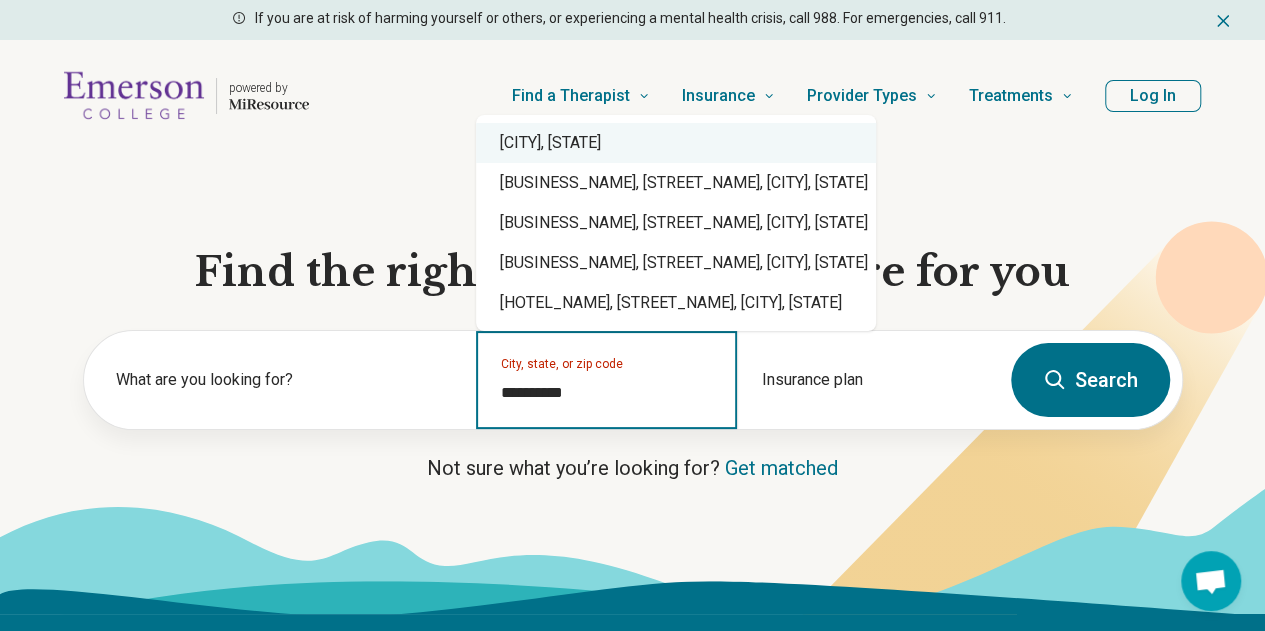 click on "Boston, MA" at bounding box center (676, 143) 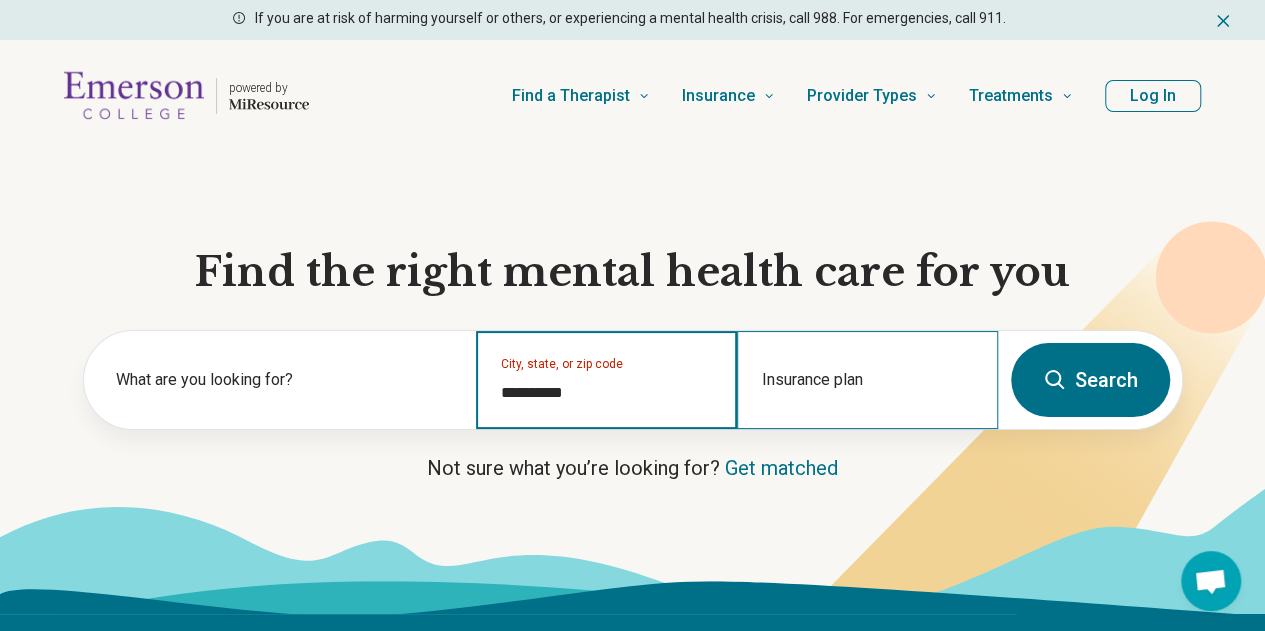 type on "**********" 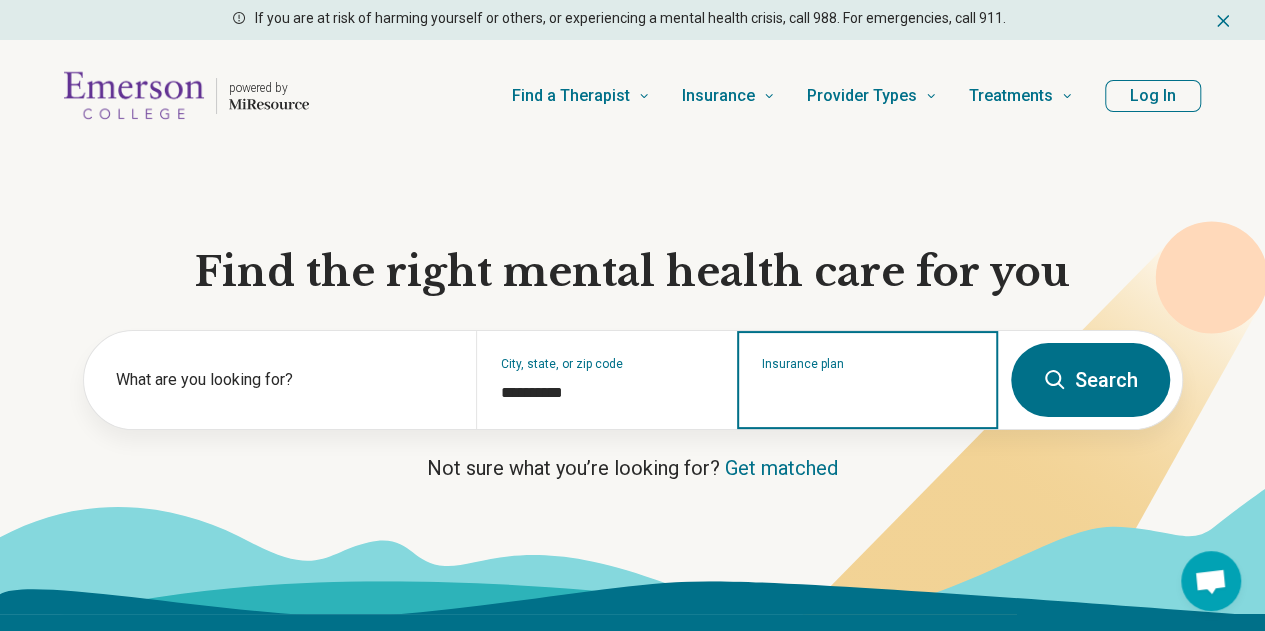 click on "Insurance plan" at bounding box center (868, 393) 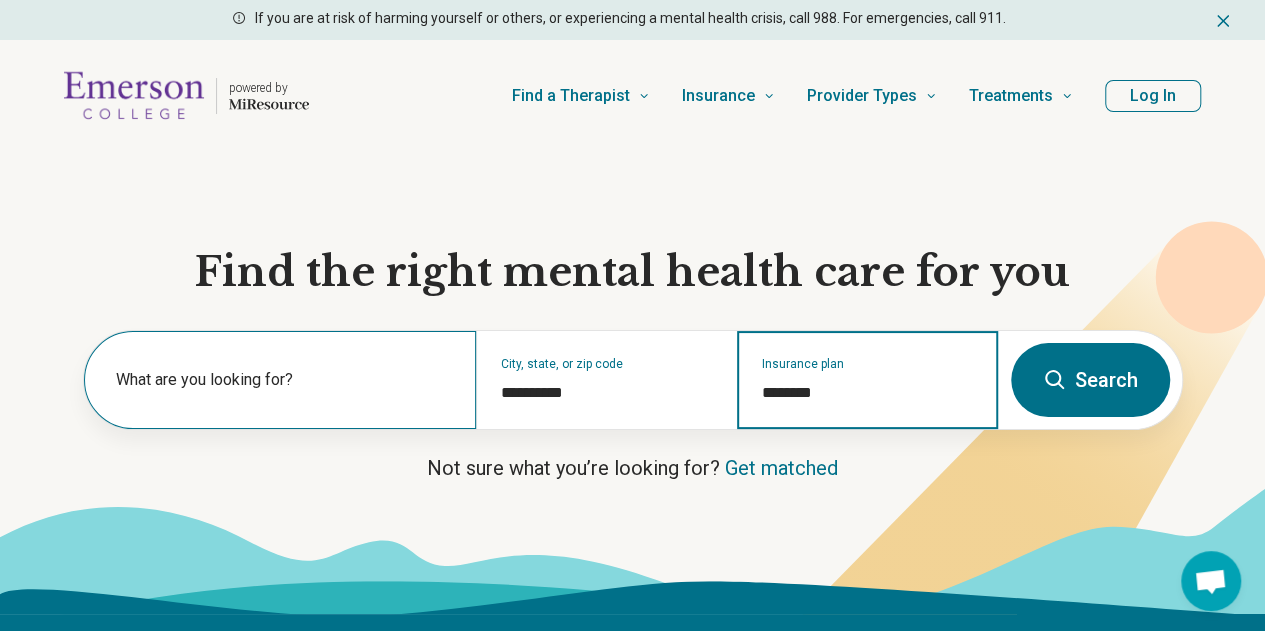 type on "********" 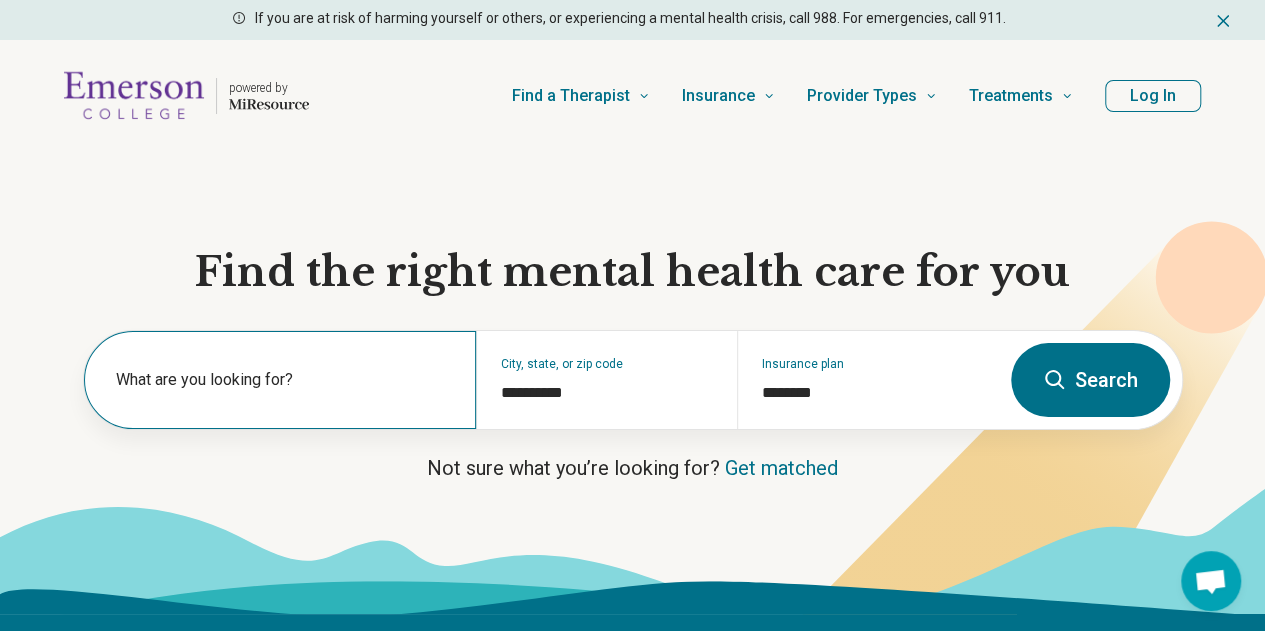 type 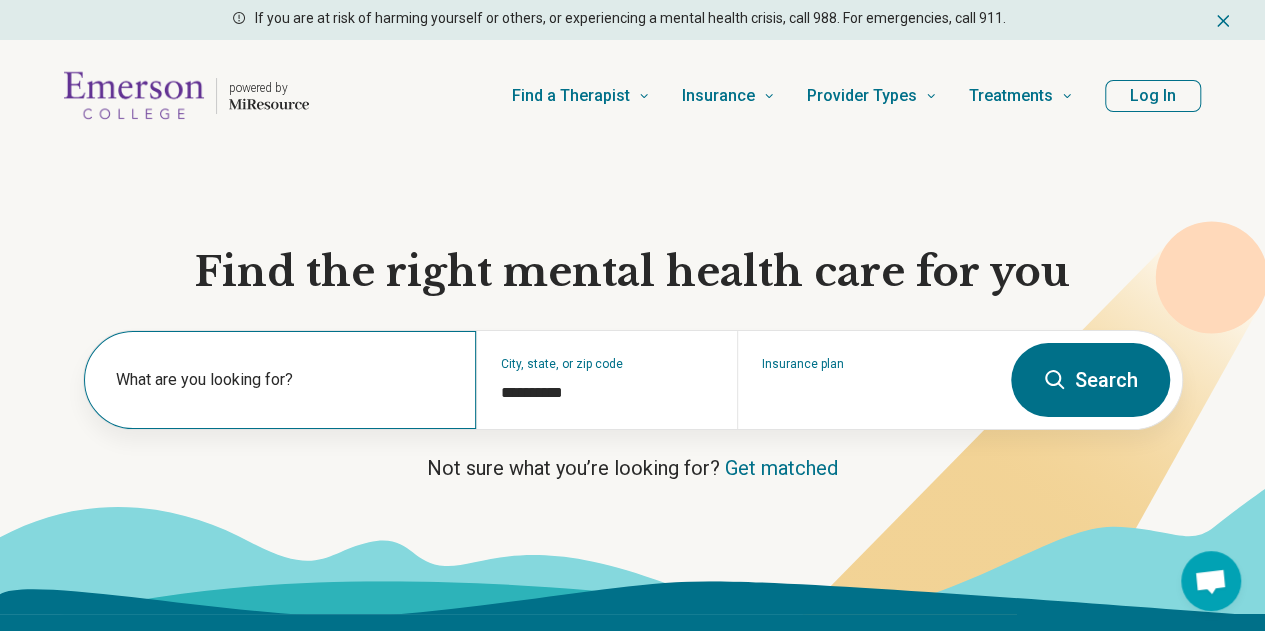 click on "What are you looking for?" at bounding box center (284, 380) 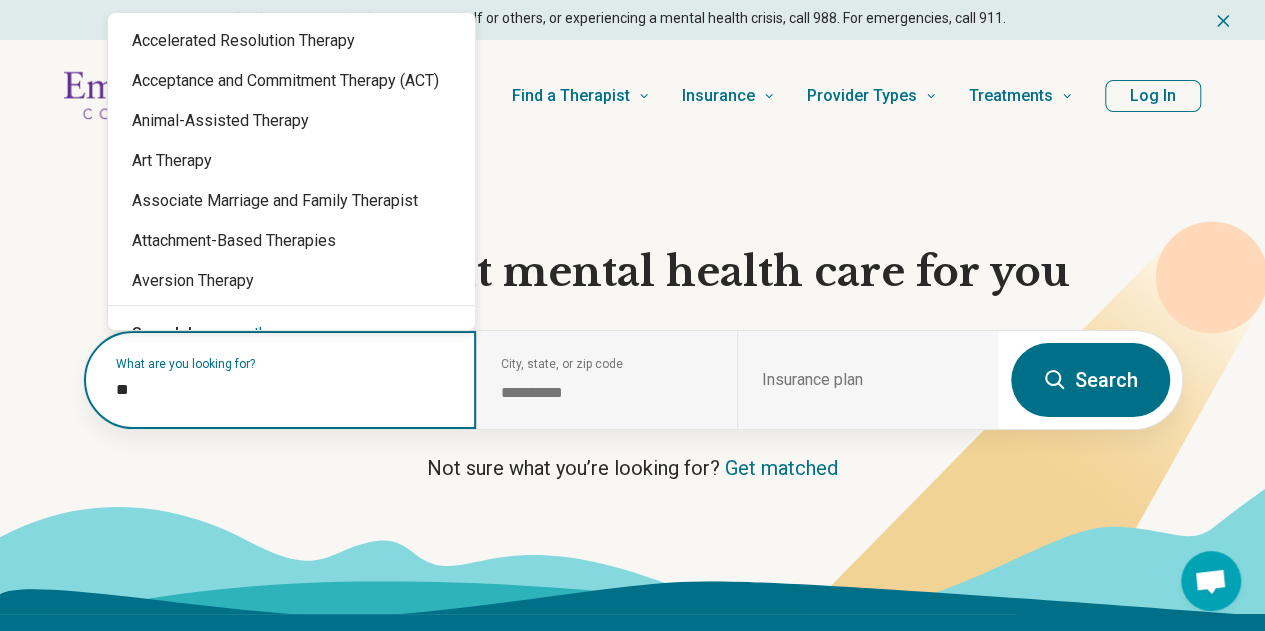 type on "*" 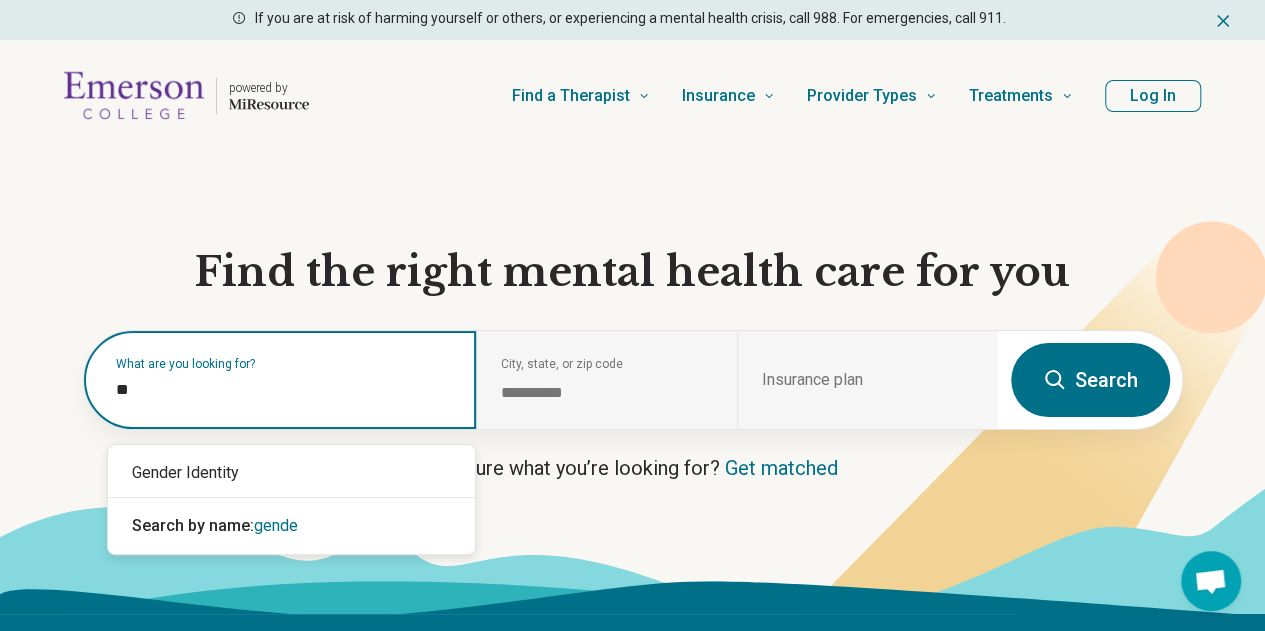 type on "*" 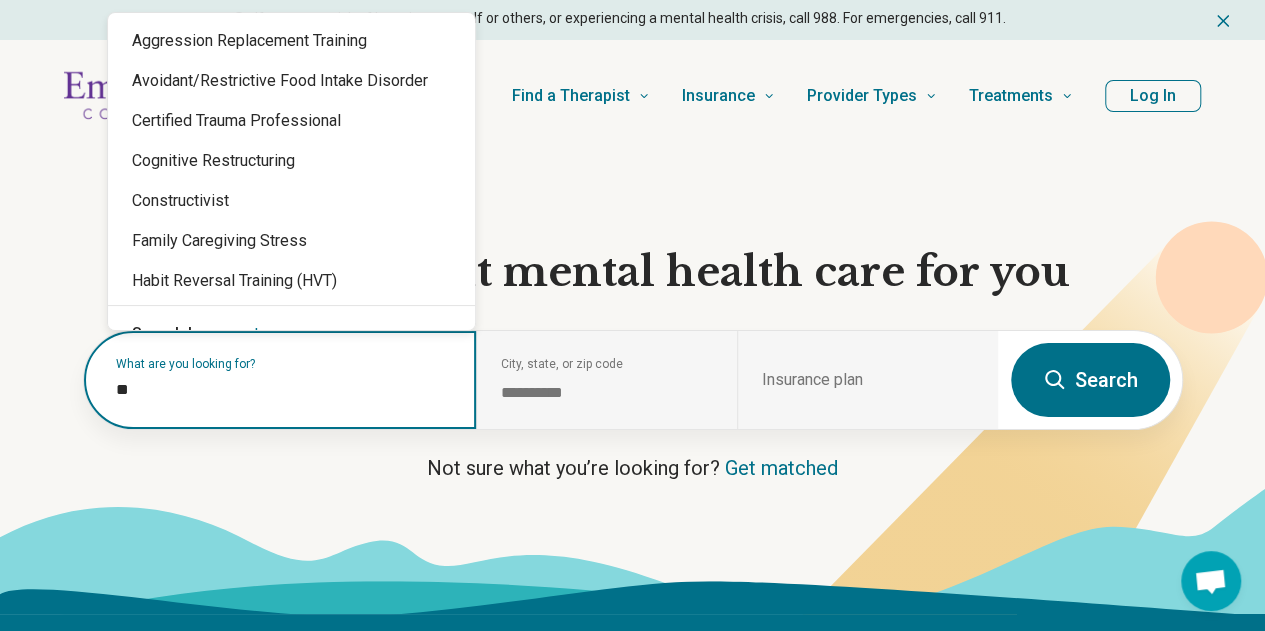 type on "*" 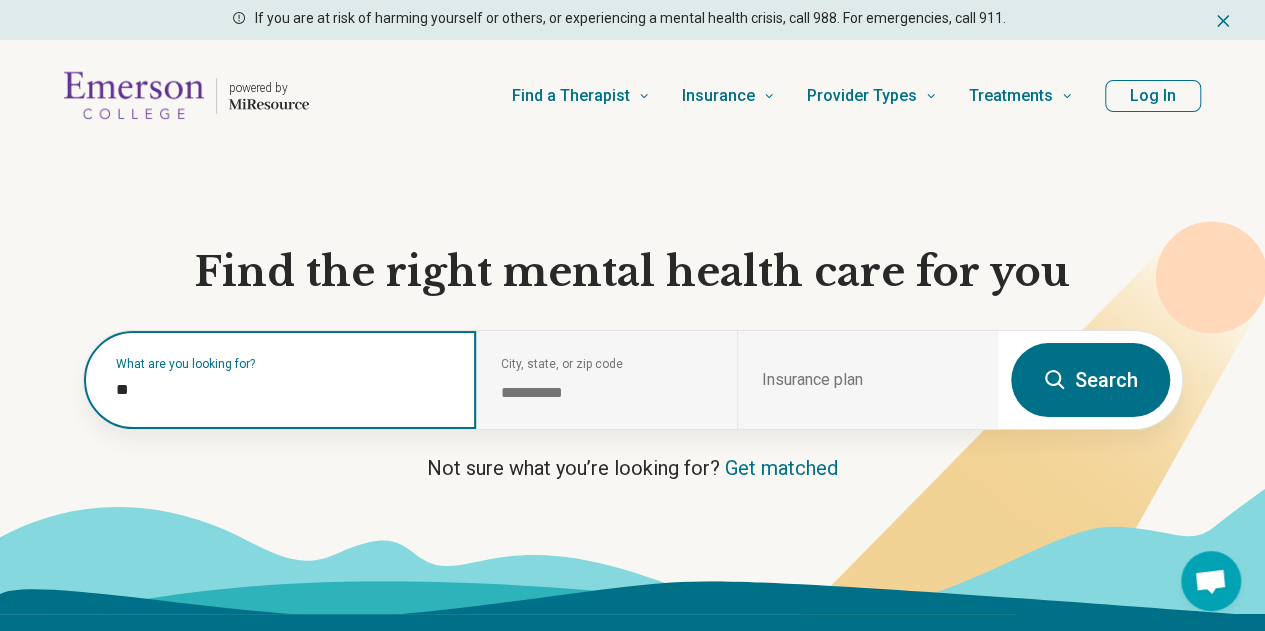 type on "***" 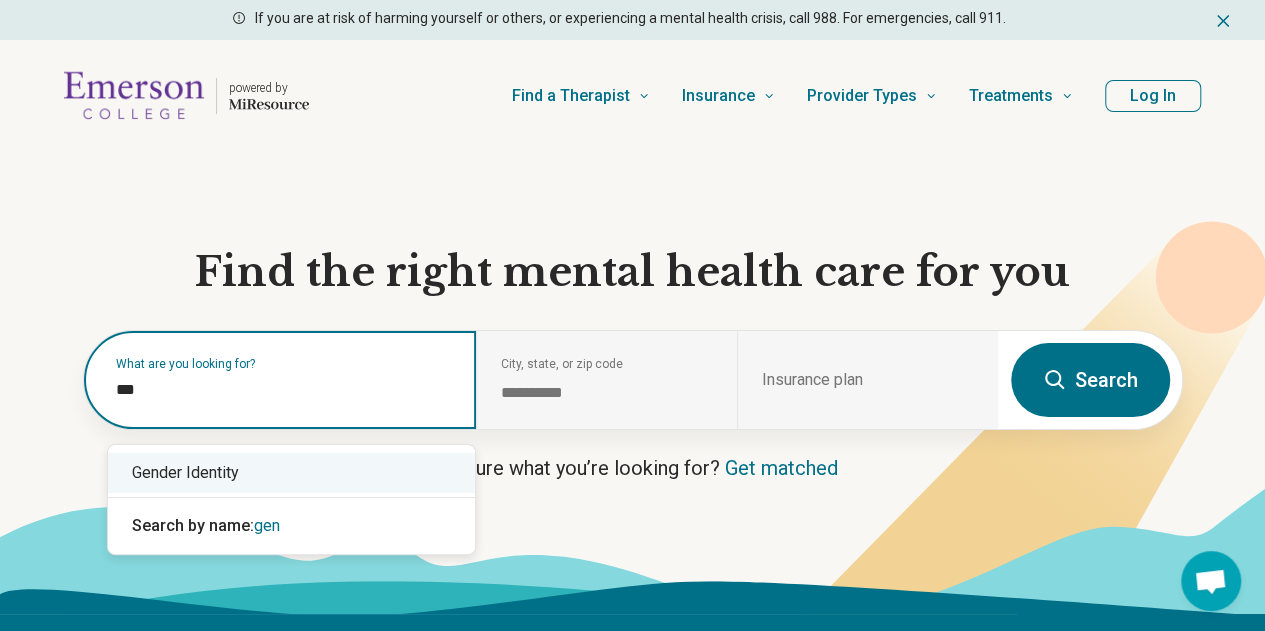 click on "Gender Identity" at bounding box center [291, 473] 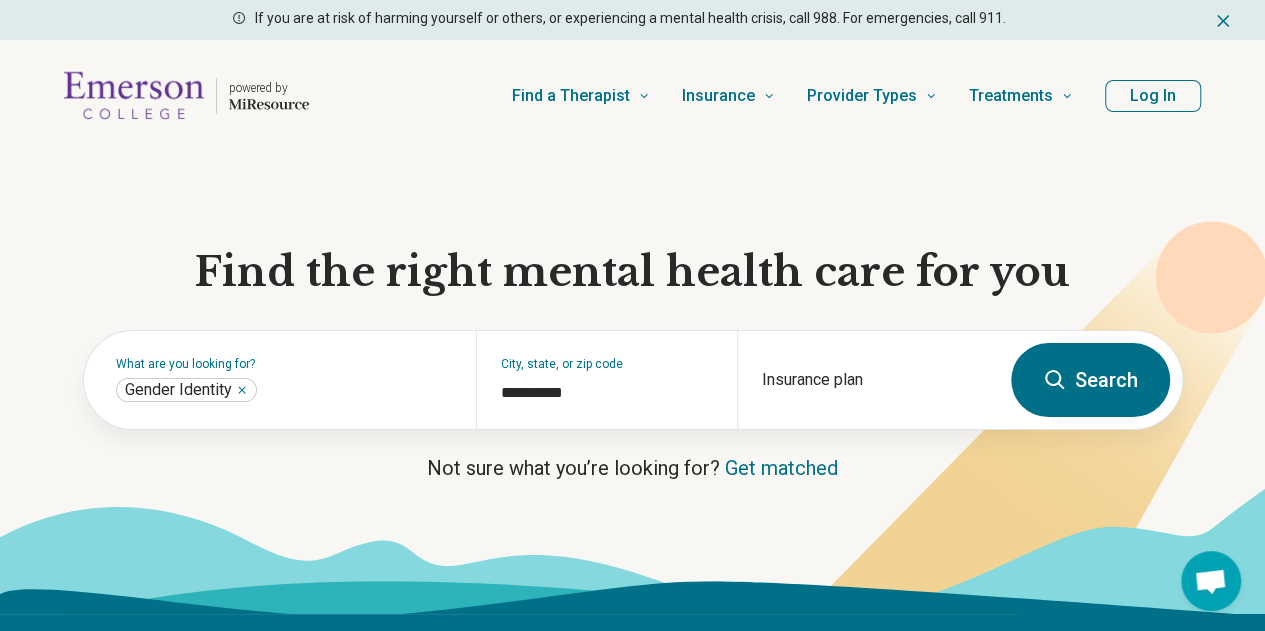 click on "Search" at bounding box center [1090, 380] 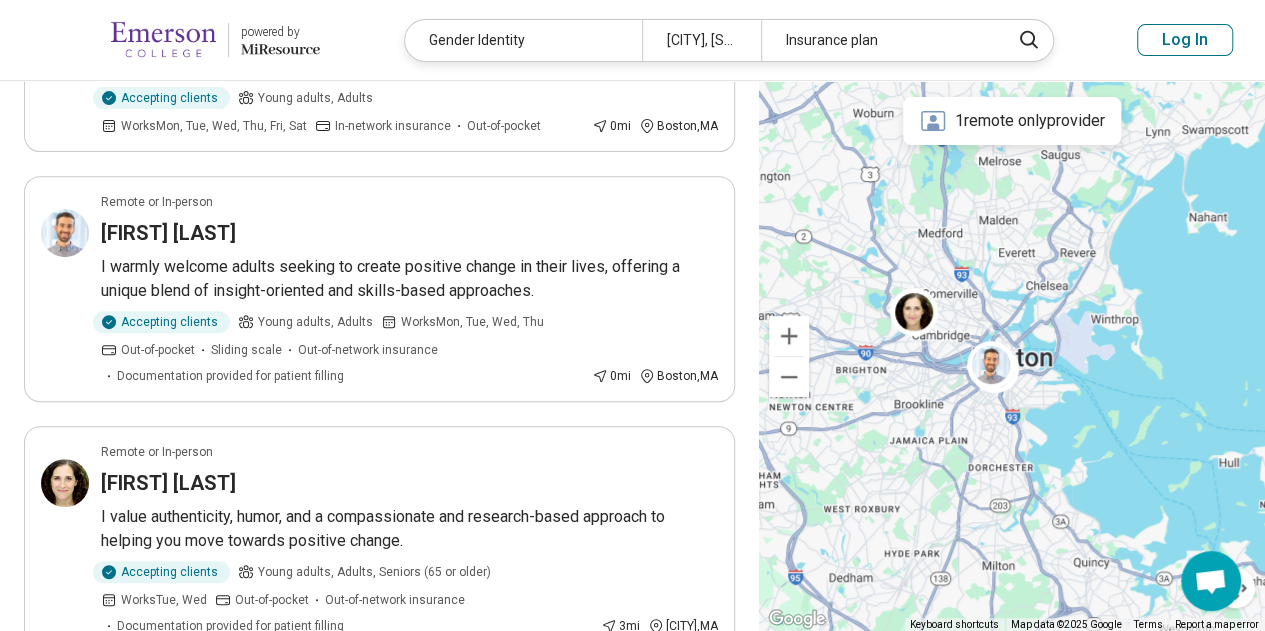 scroll, scrollTop: 323, scrollLeft: 0, axis: vertical 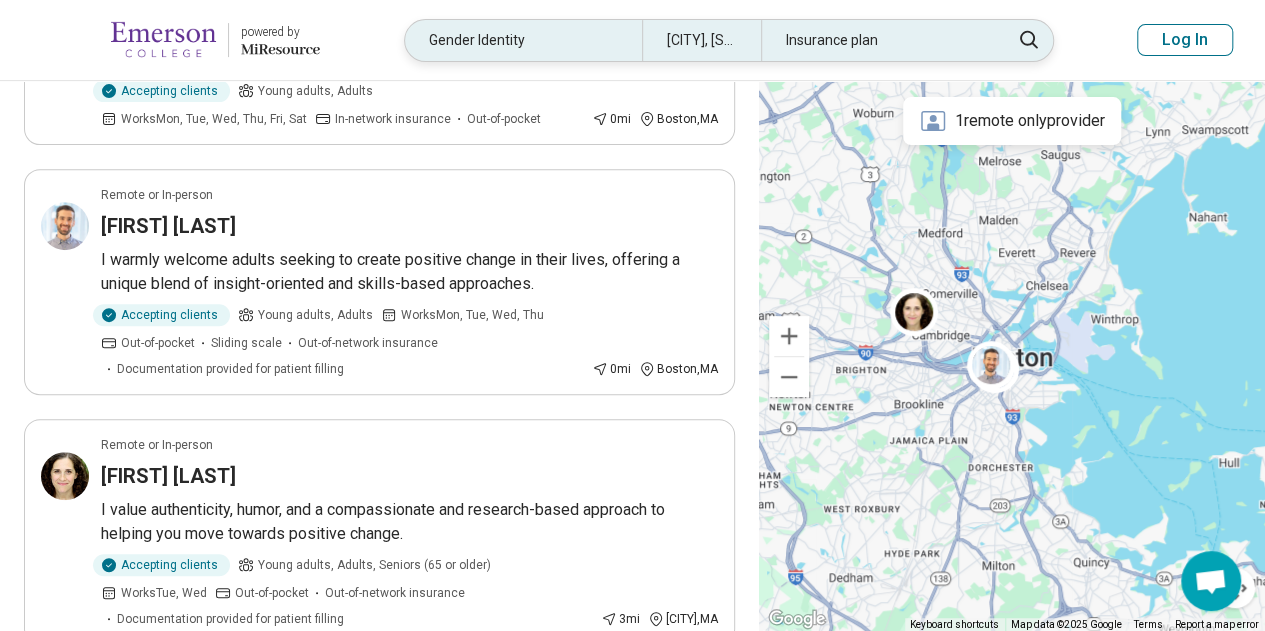 click on "Insurance plan" at bounding box center (879, 40) 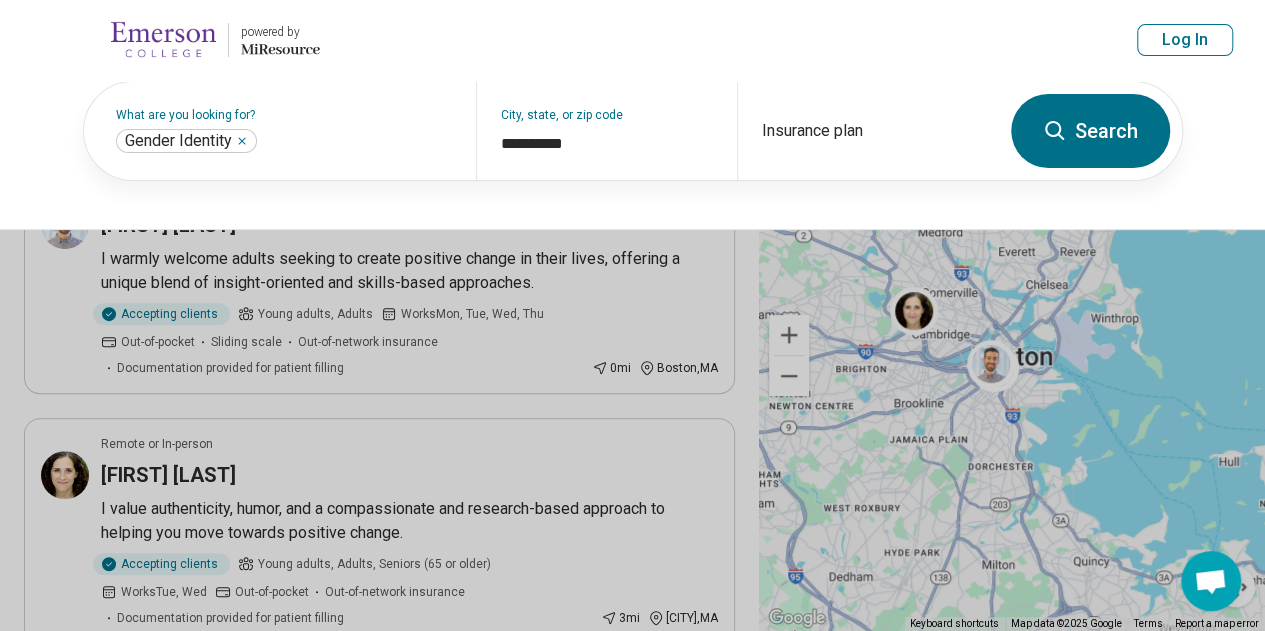 scroll, scrollTop: 322, scrollLeft: 0, axis: vertical 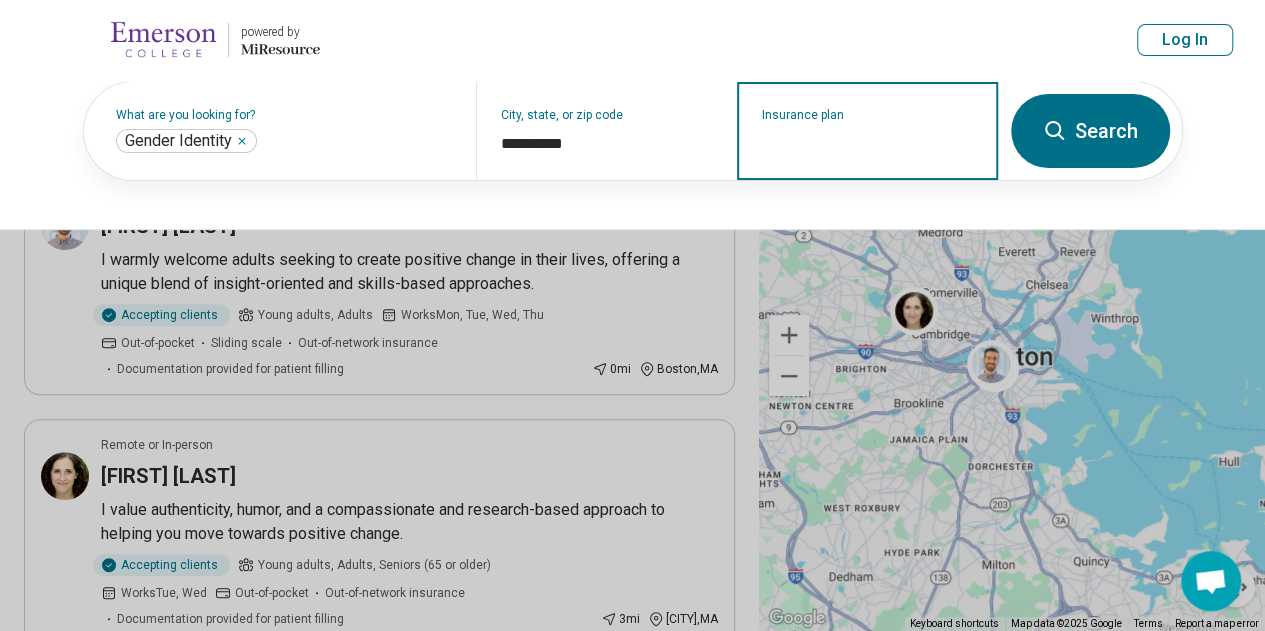 click on "Insurance plan" at bounding box center (868, 144) 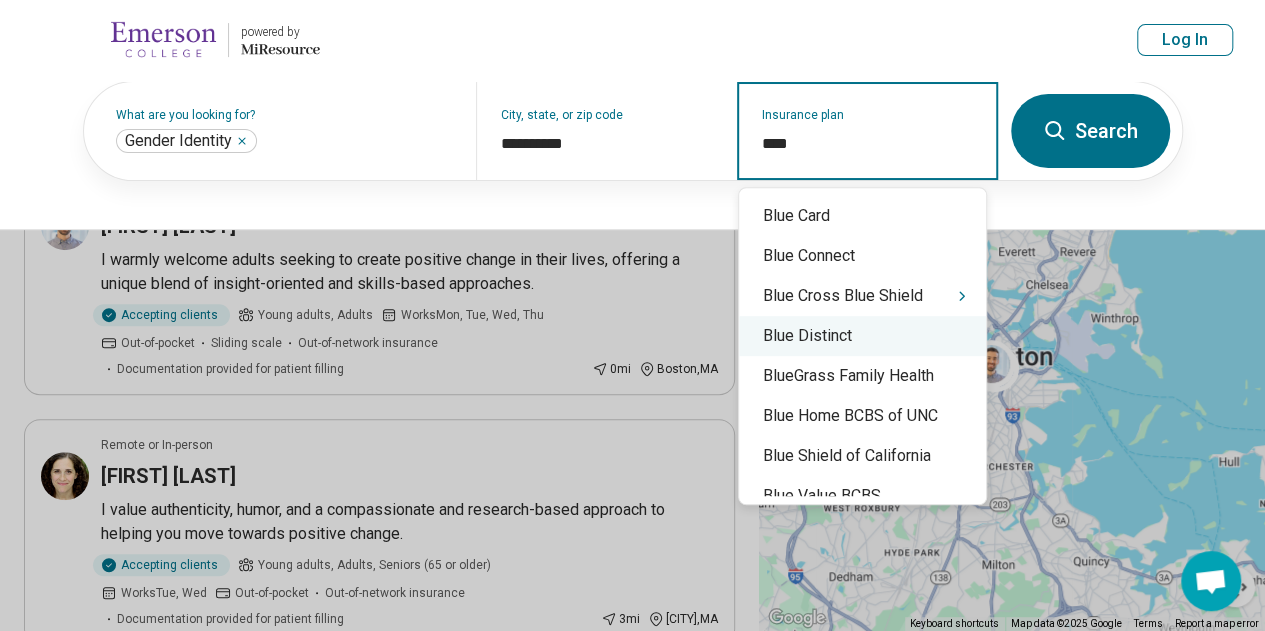 click on "Blue Distinct" at bounding box center (862, 336) 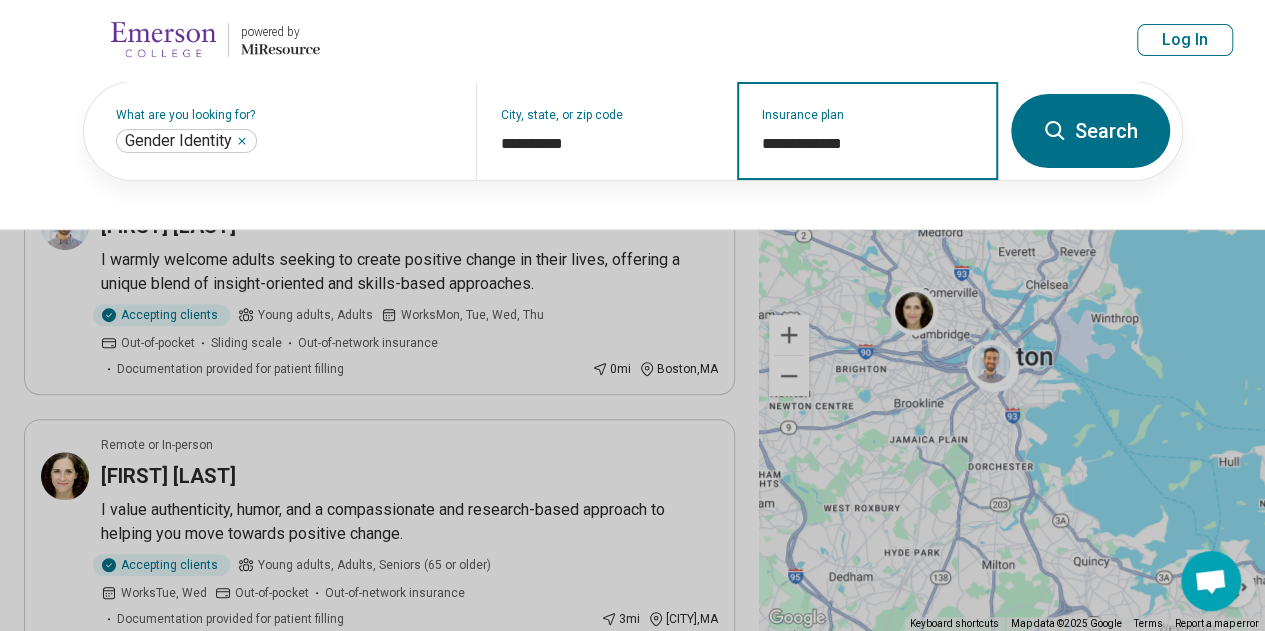 click on "**********" at bounding box center (868, 144) 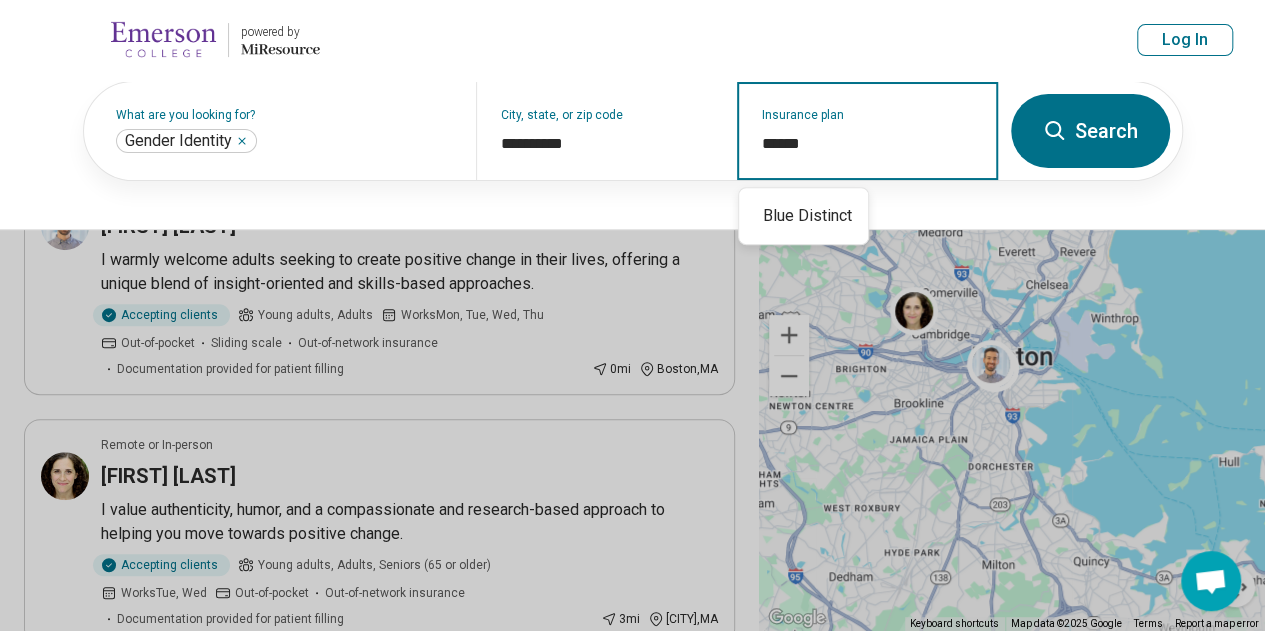 type on "****" 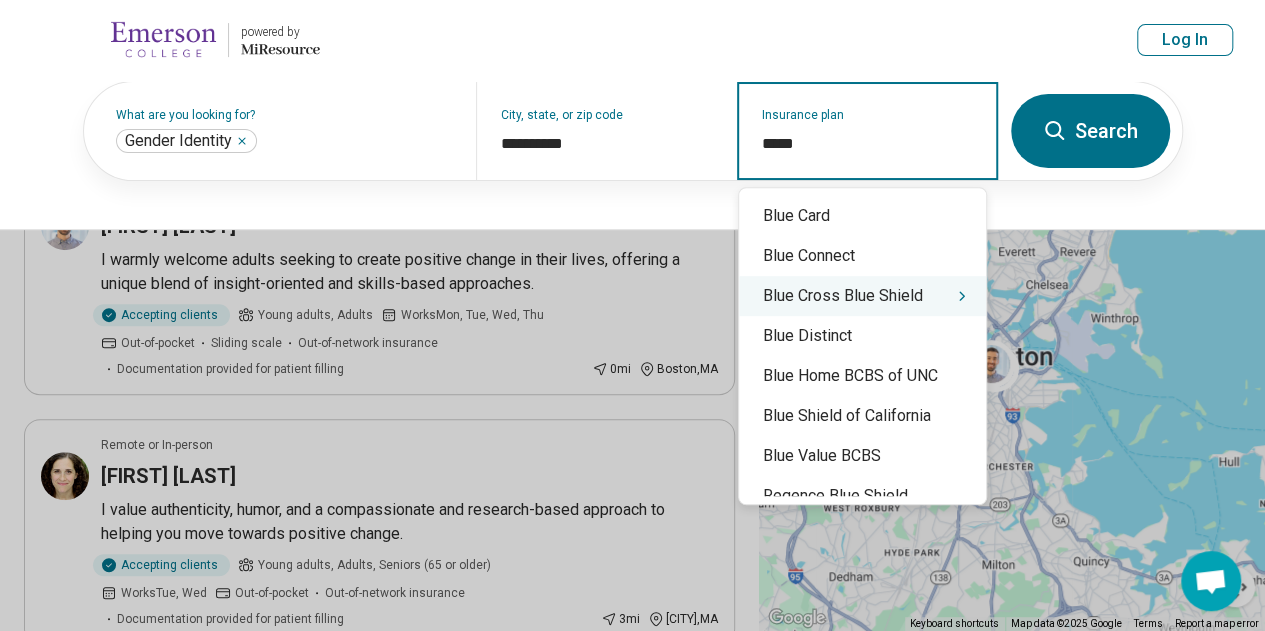 click on "Blue Cross Blue Shield" at bounding box center (862, 296) 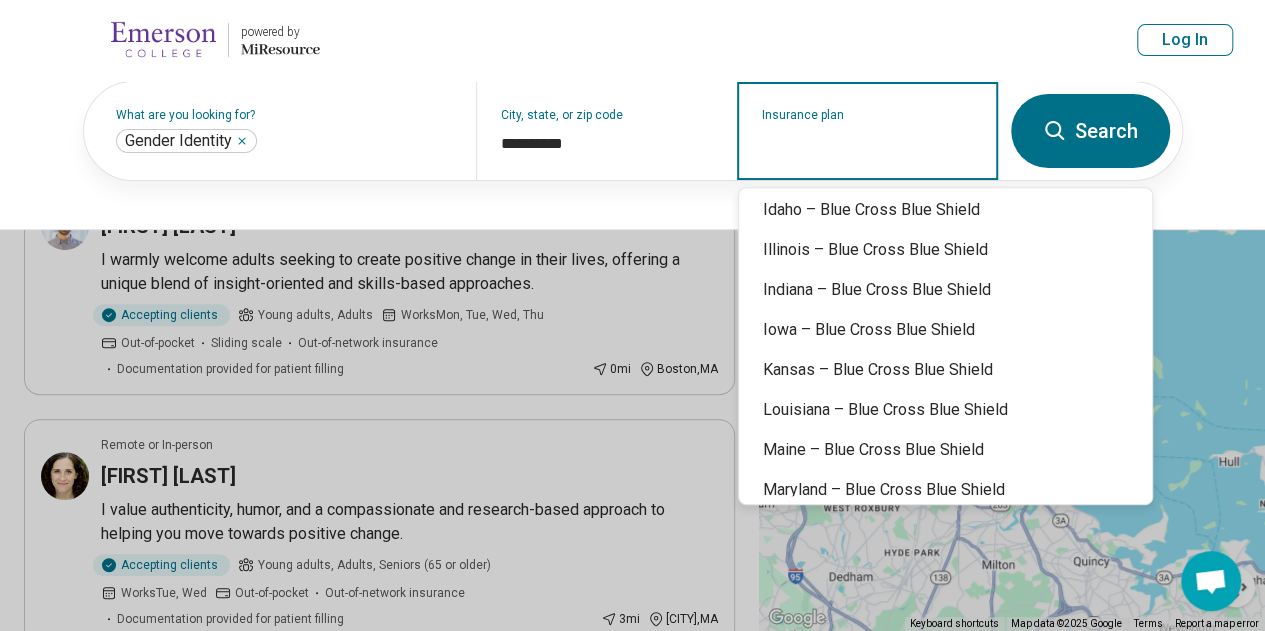 scroll, scrollTop: 570, scrollLeft: 0, axis: vertical 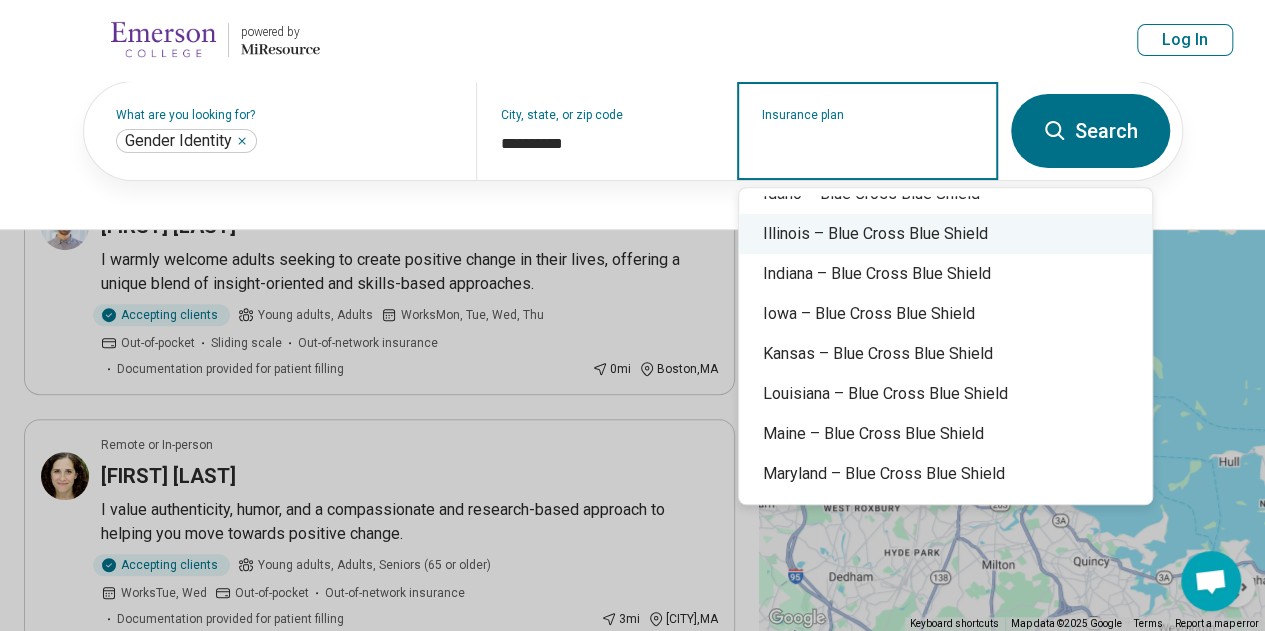 click on "Illinois – Blue Cross Blue Shield" at bounding box center (945, 234) 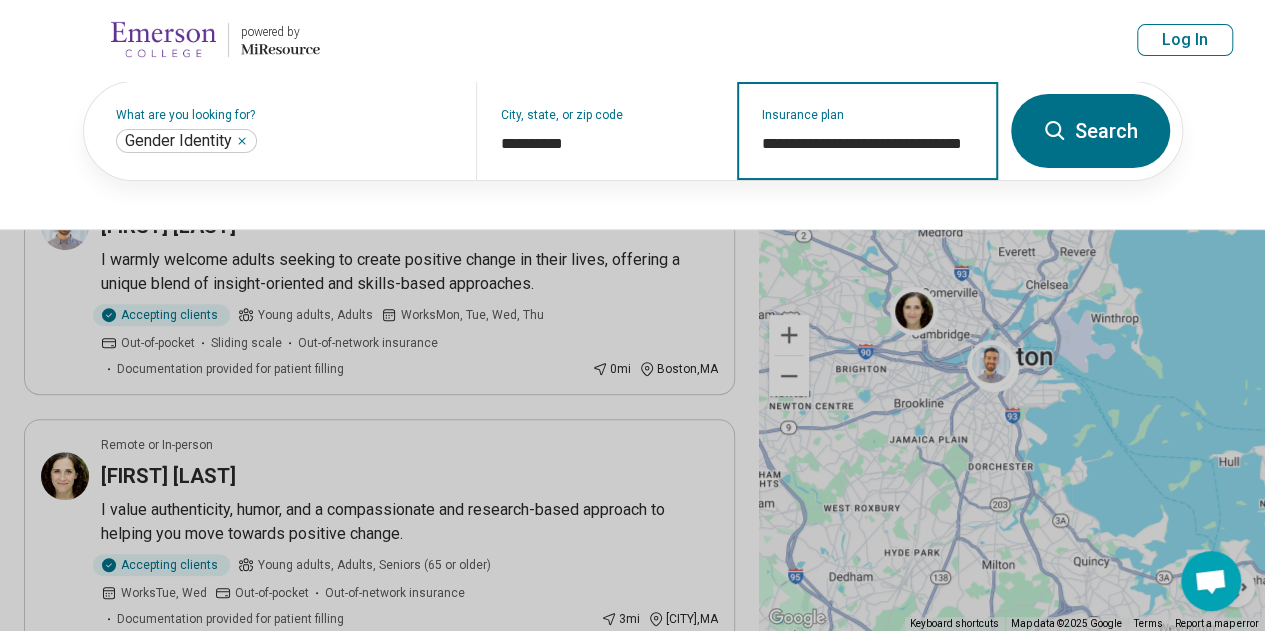 type on "**********" 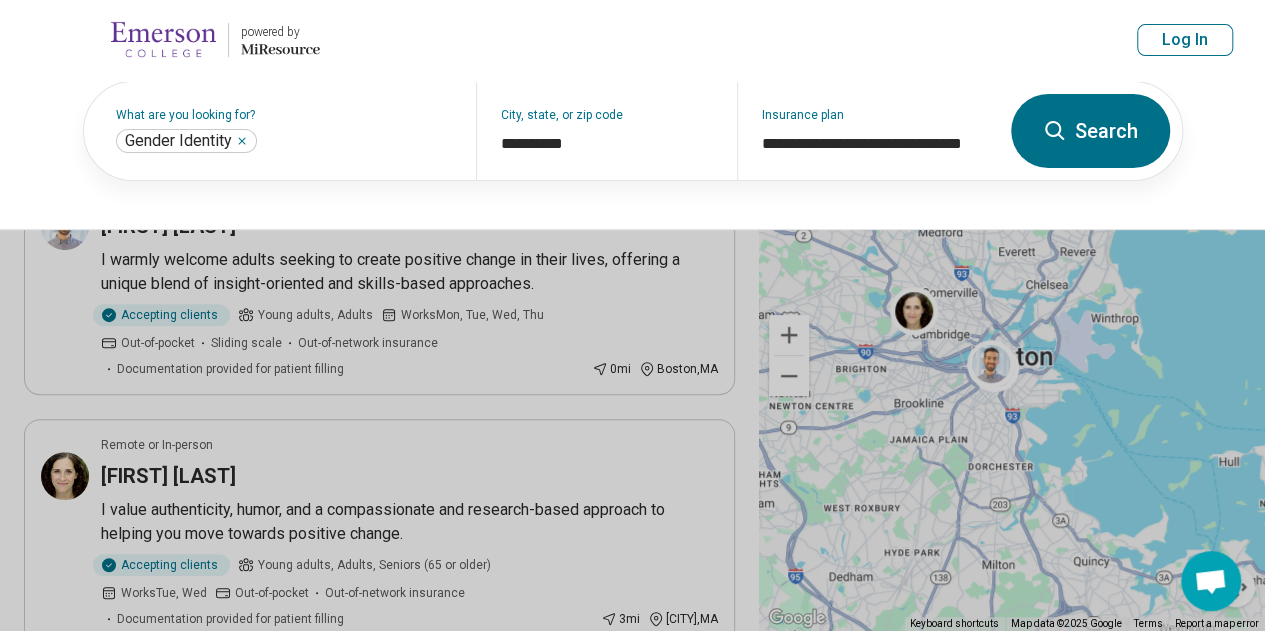 click on "Search" at bounding box center [1090, 131] 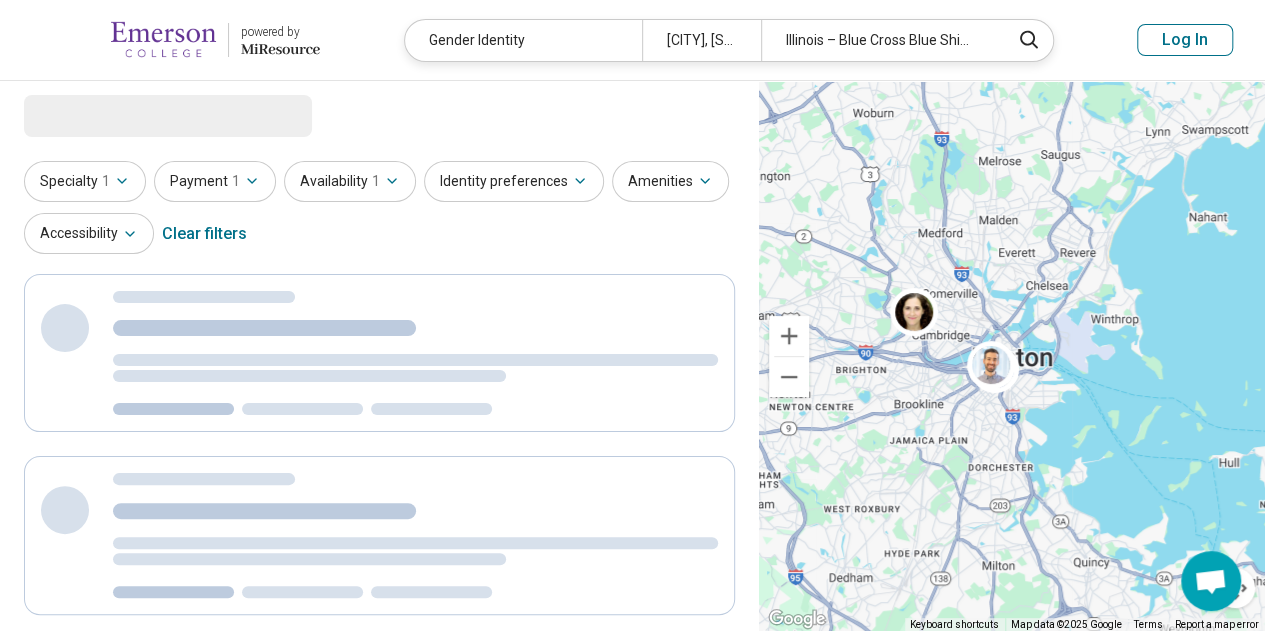 scroll, scrollTop: 0, scrollLeft: 0, axis: both 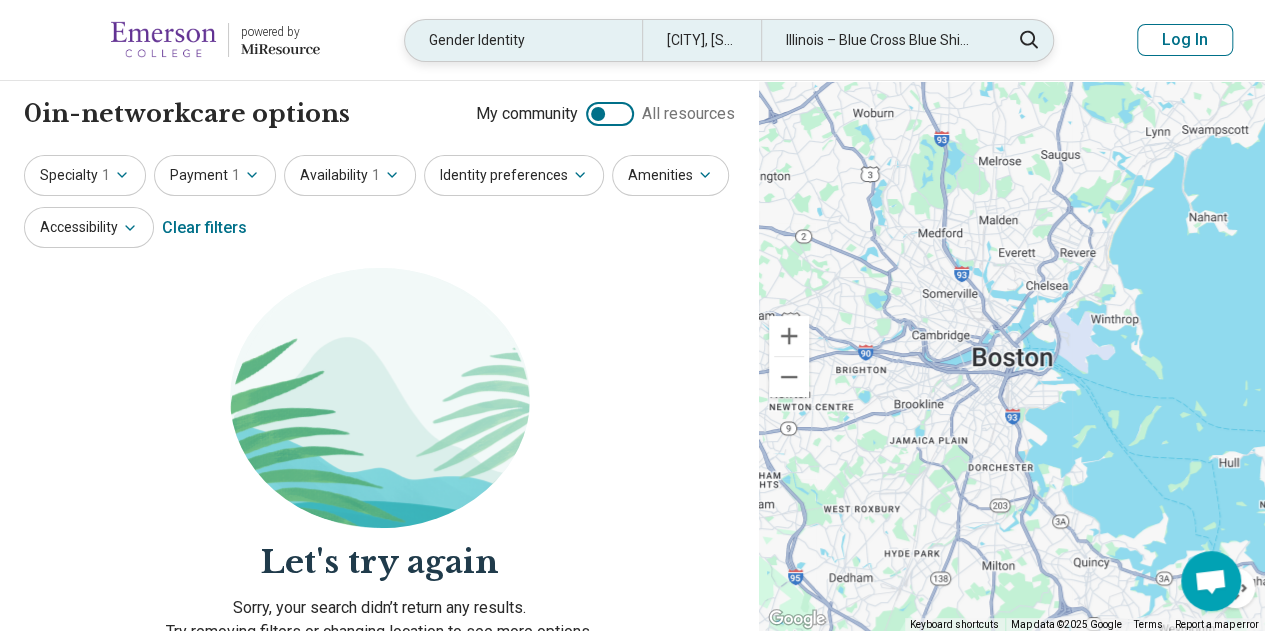 click on "Illinois – Blue Cross Blue Shield" at bounding box center (879, 40) 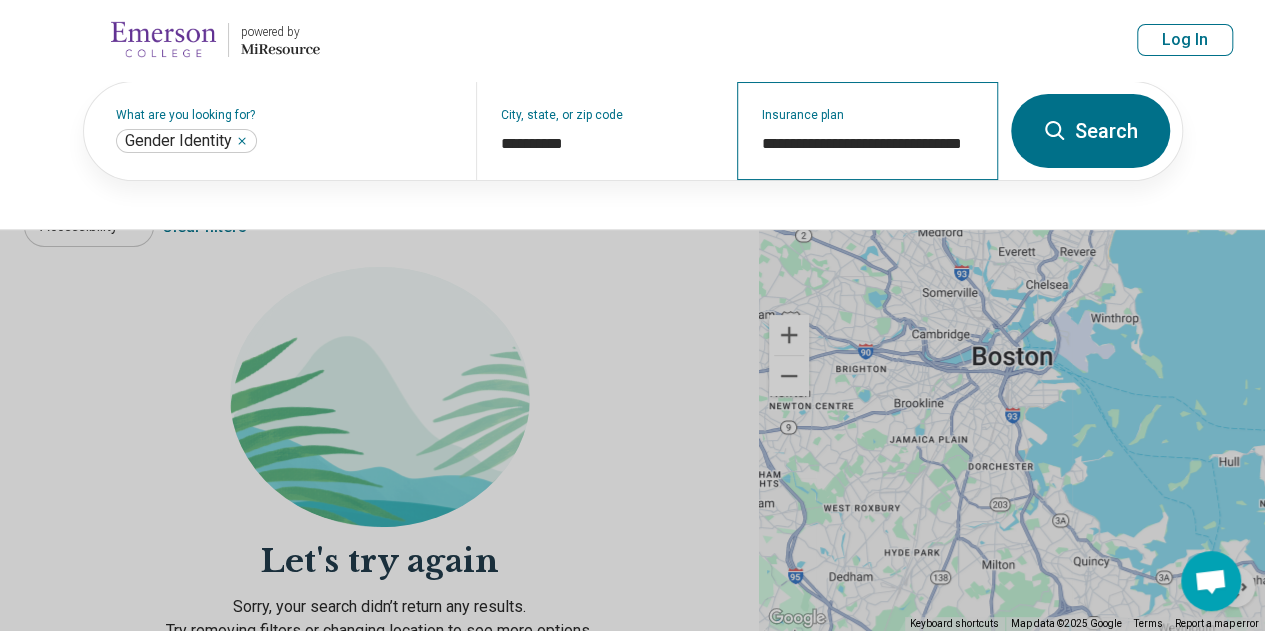 click on "**********" at bounding box center [867, 131] 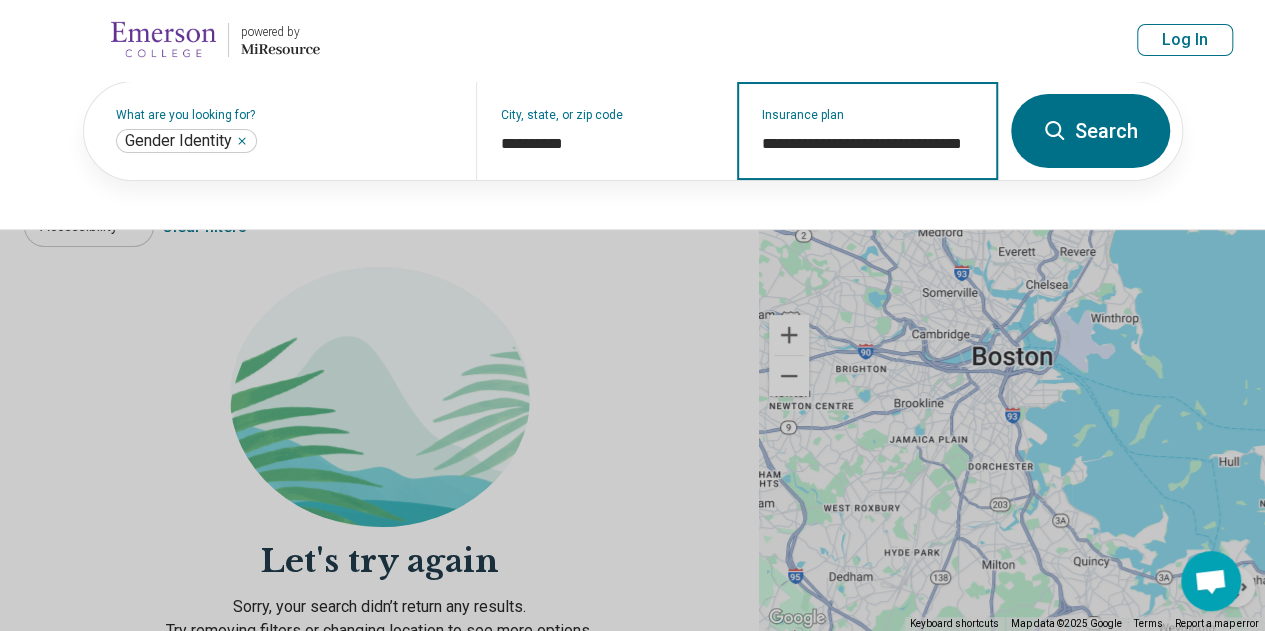 scroll, scrollTop: 0, scrollLeft: 10, axis: horizontal 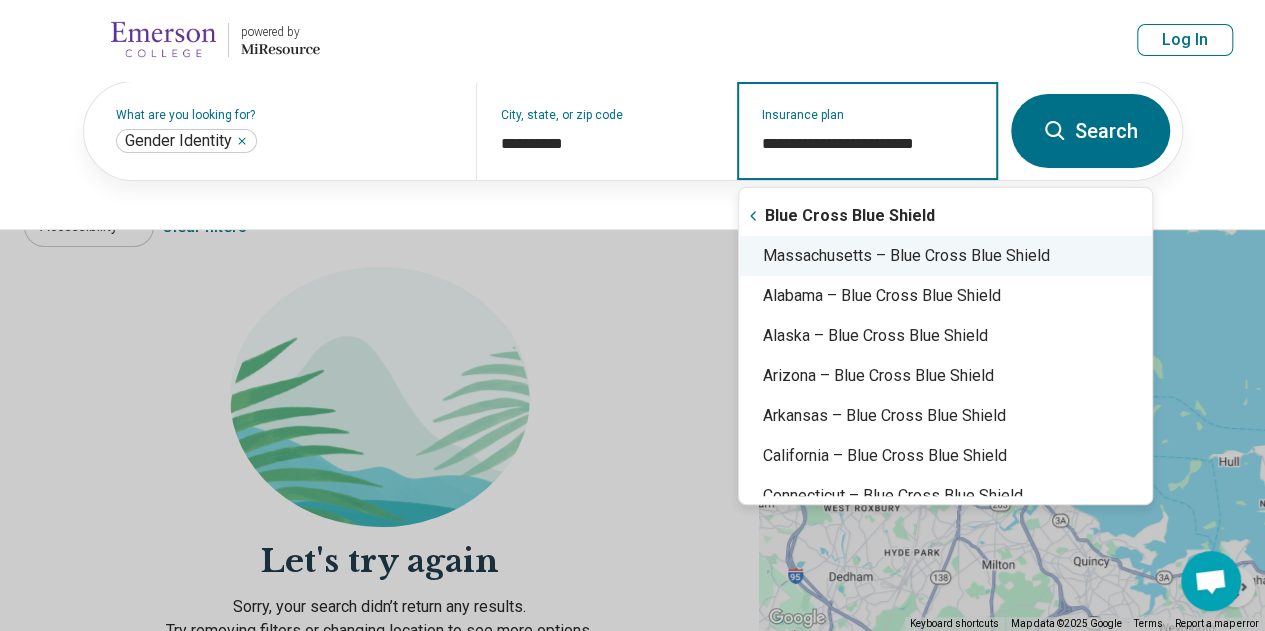 click on "Massachusetts – Blue Cross Blue Shield" at bounding box center [945, 256] 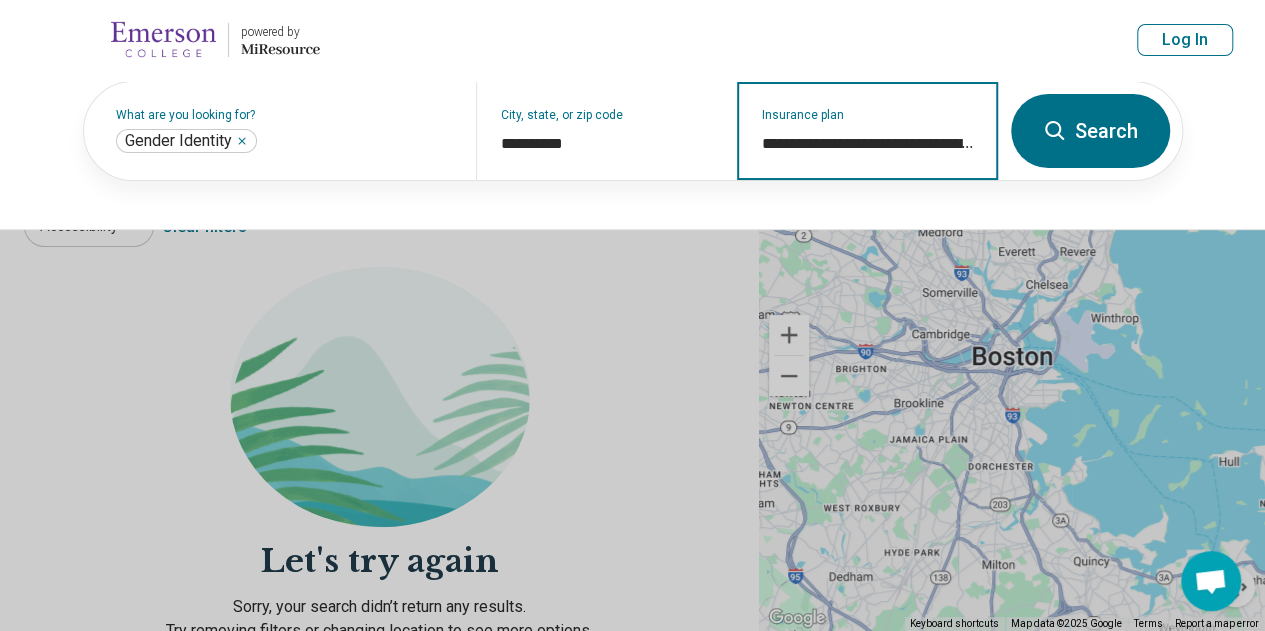type on "**********" 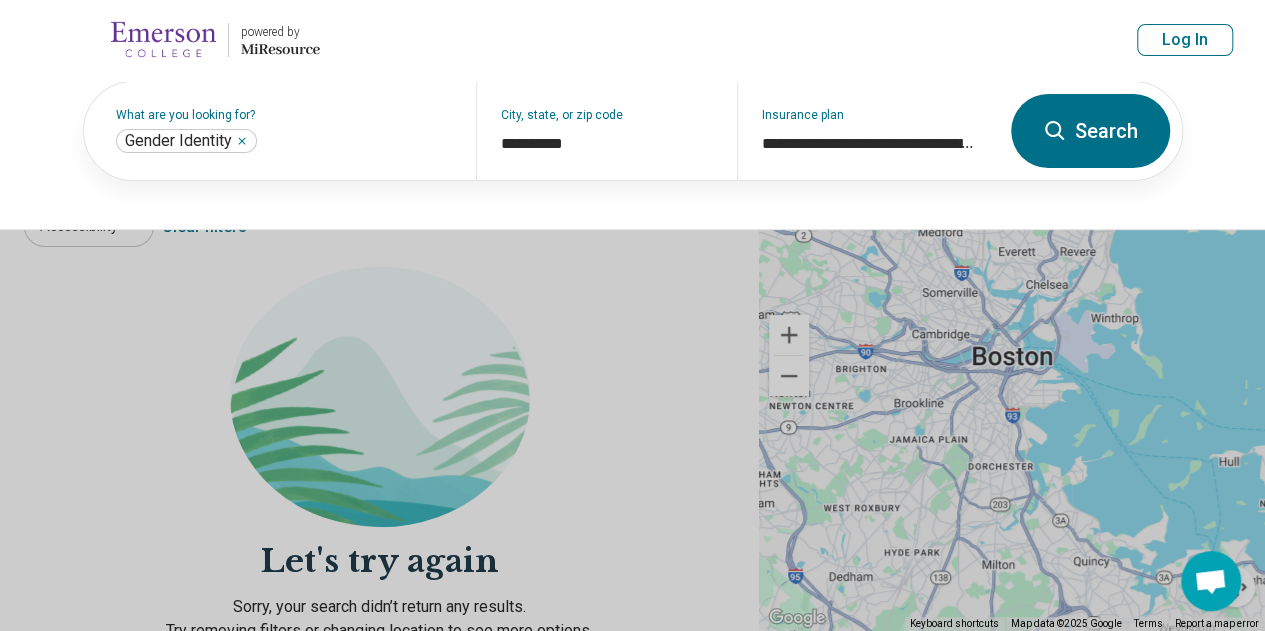click on "Search" at bounding box center [1090, 131] 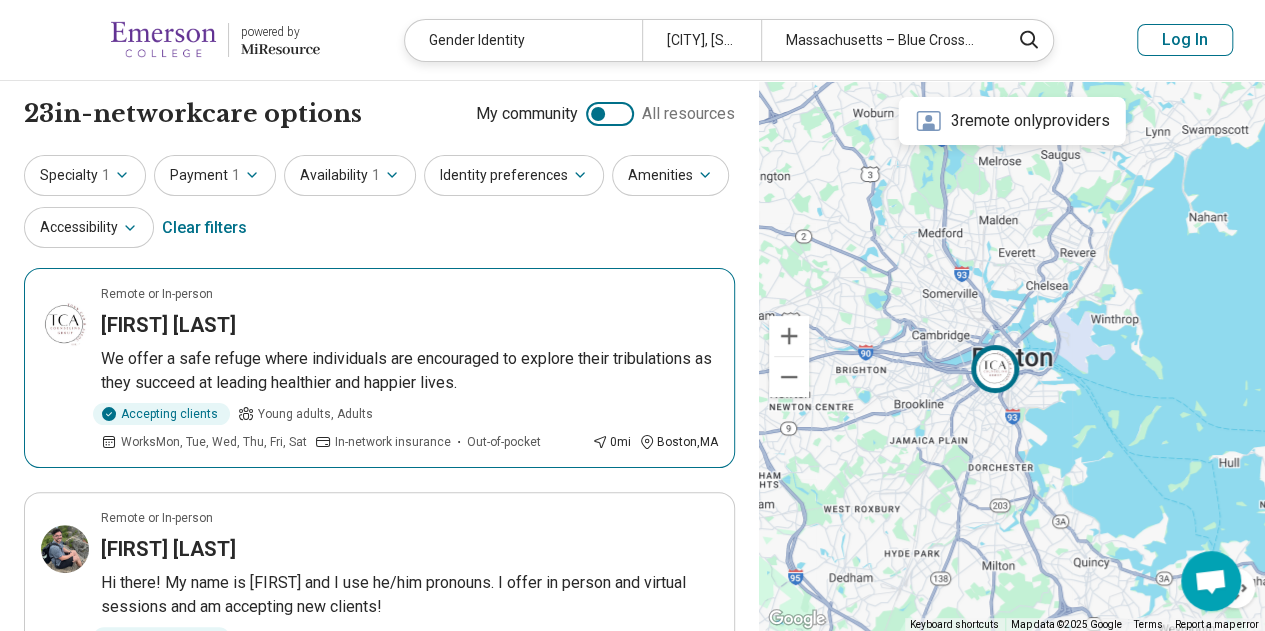 click on "Remote or In-person Tonn Cao We offer a safe refuge where individuals are encouraged to explore their tribulations as they succeed at leading healthier and happier lives. Accepting clients Young adults, Adults Works  Mon, Tue, Wed, Thu, Fri, Sat In-network insurance Out-of-pocket 0  mi Boston ,  MA" at bounding box center [379, 368] 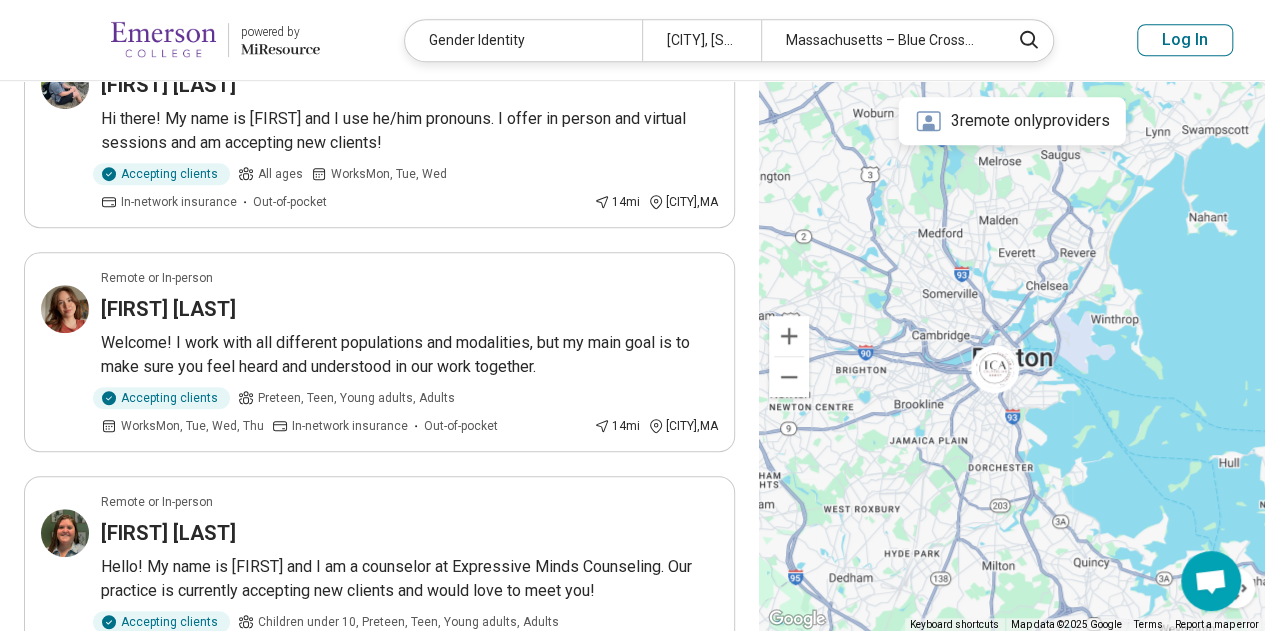 scroll, scrollTop: 0, scrollLeft: 0, axis: both 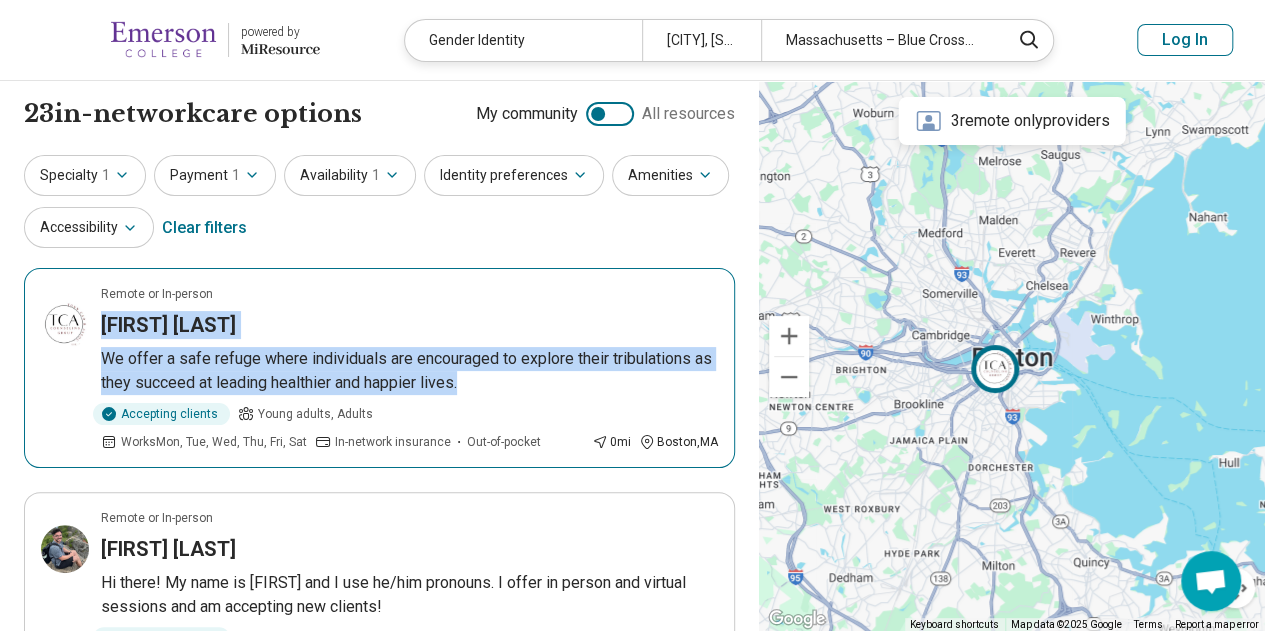 drag, startPoint x: 100, startPoint y: 335, endPoint x: 532, endPoint y: 385, distance: 434.88388 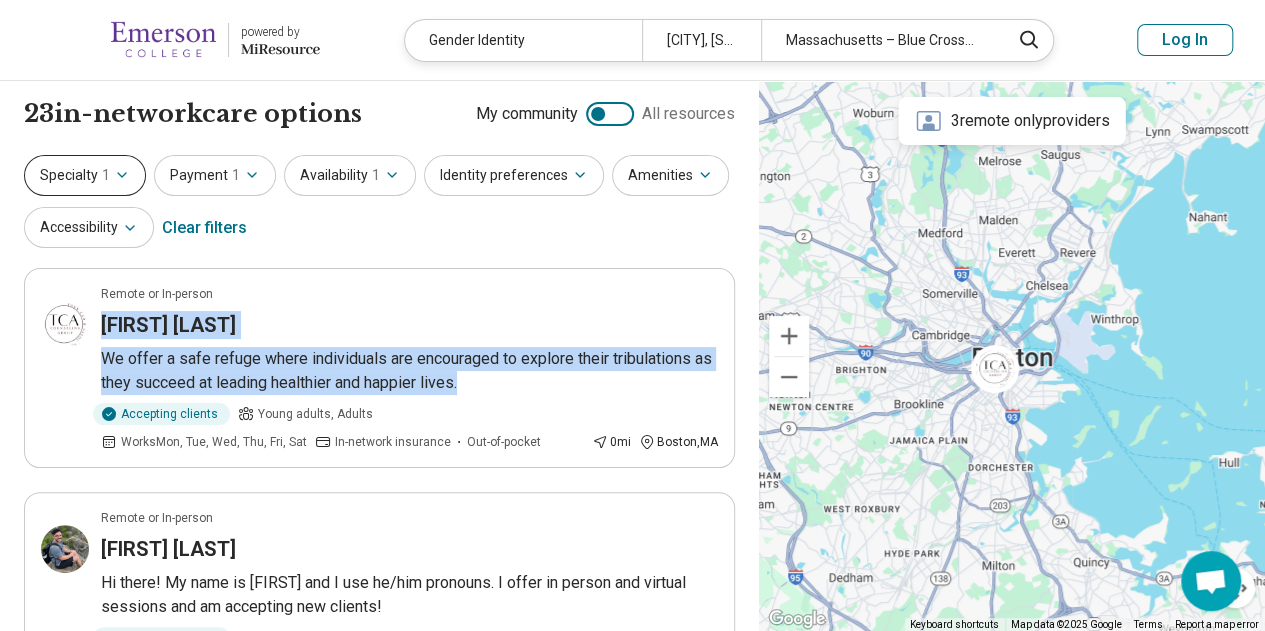 click 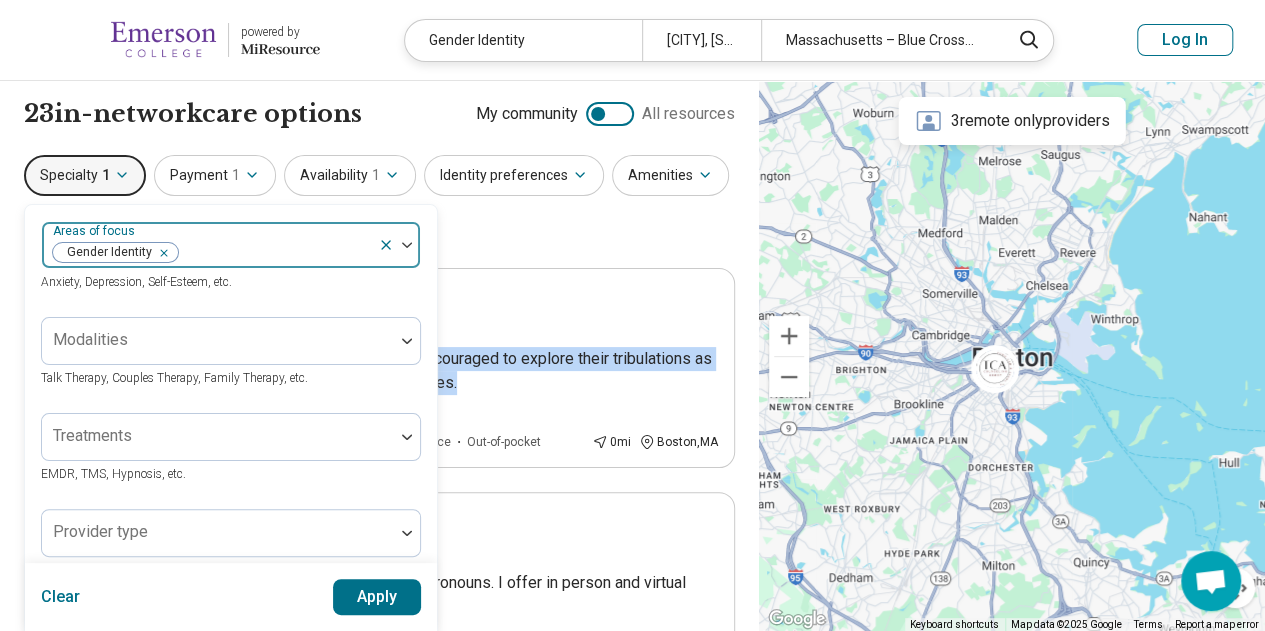 click at bounding box center [160, 253] 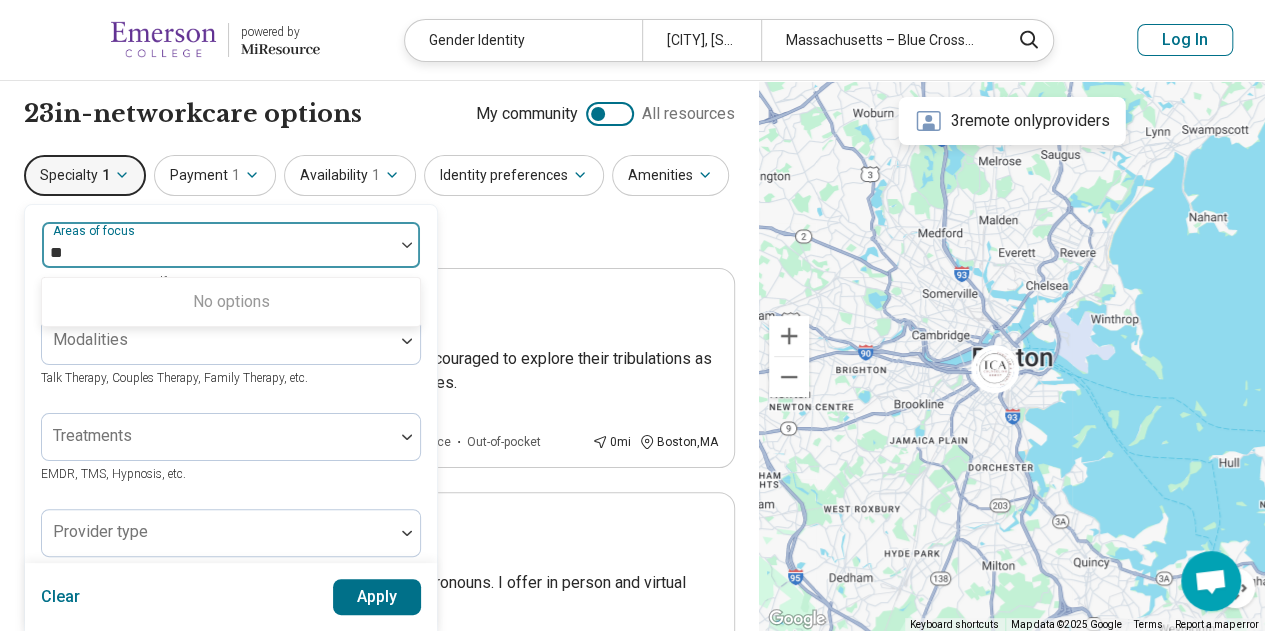 type on "*" 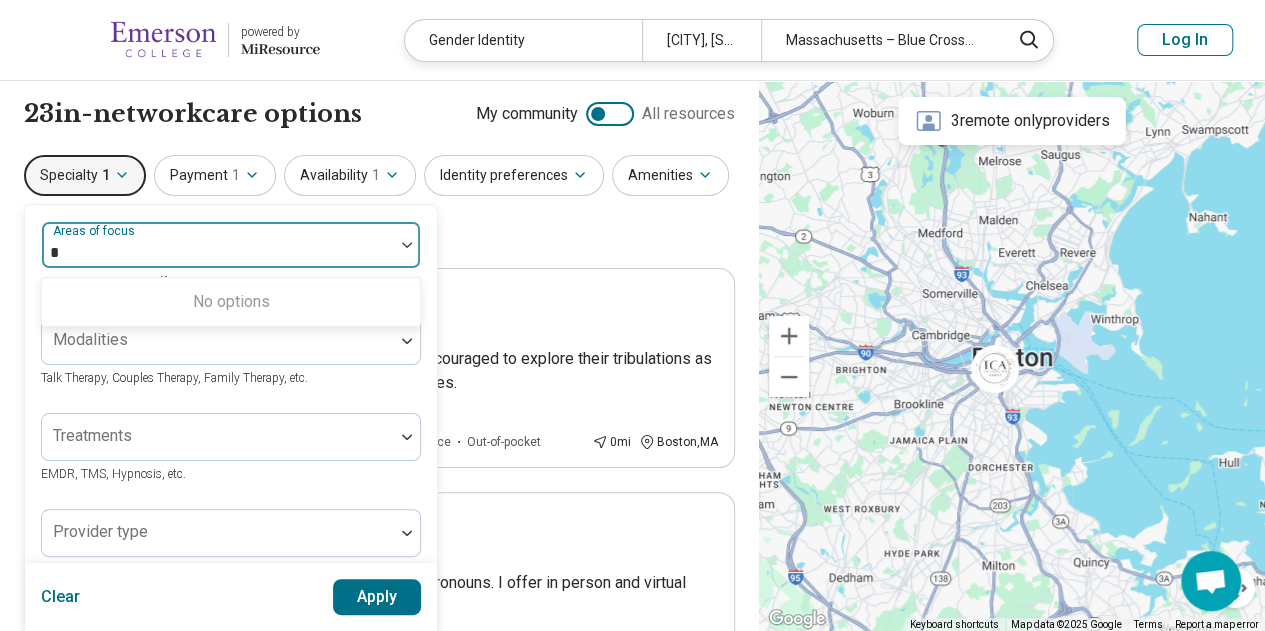 type 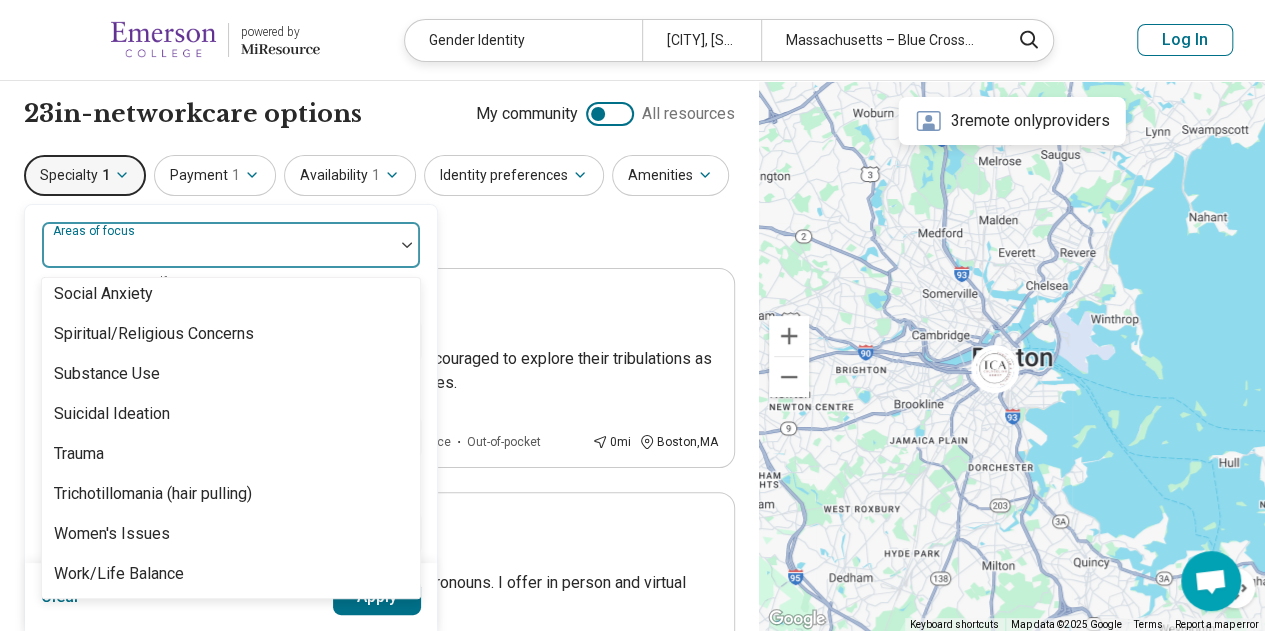 scroll, scrollTop: 0, scrollLeft: 0, axis: both 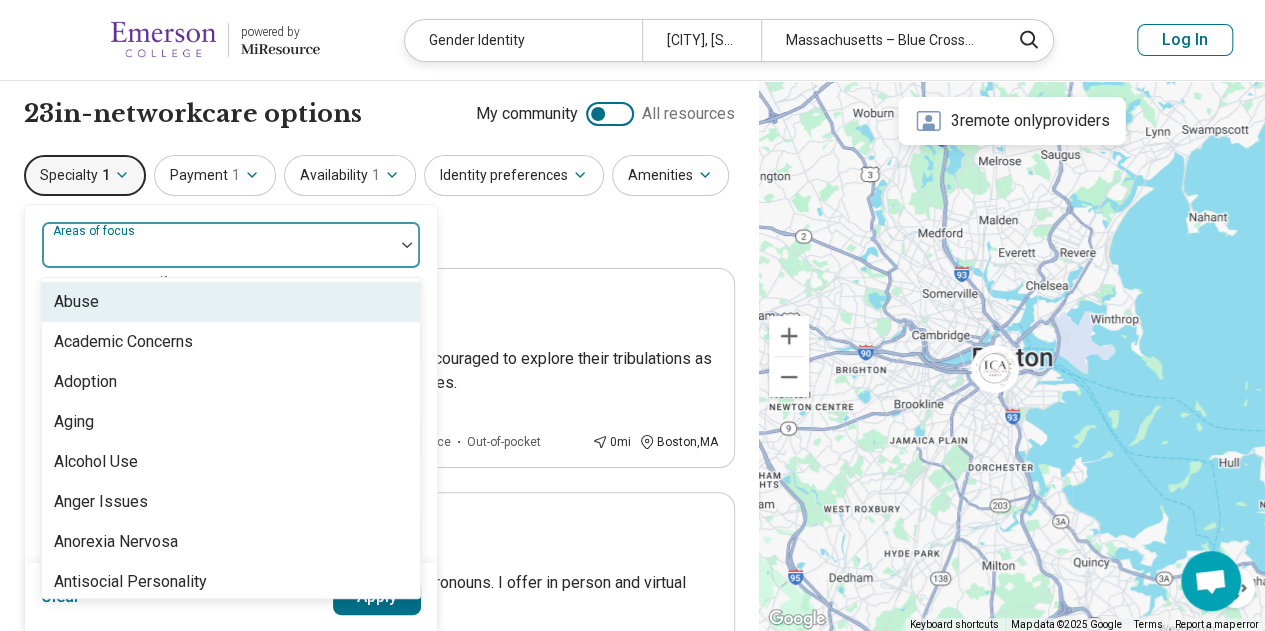 click 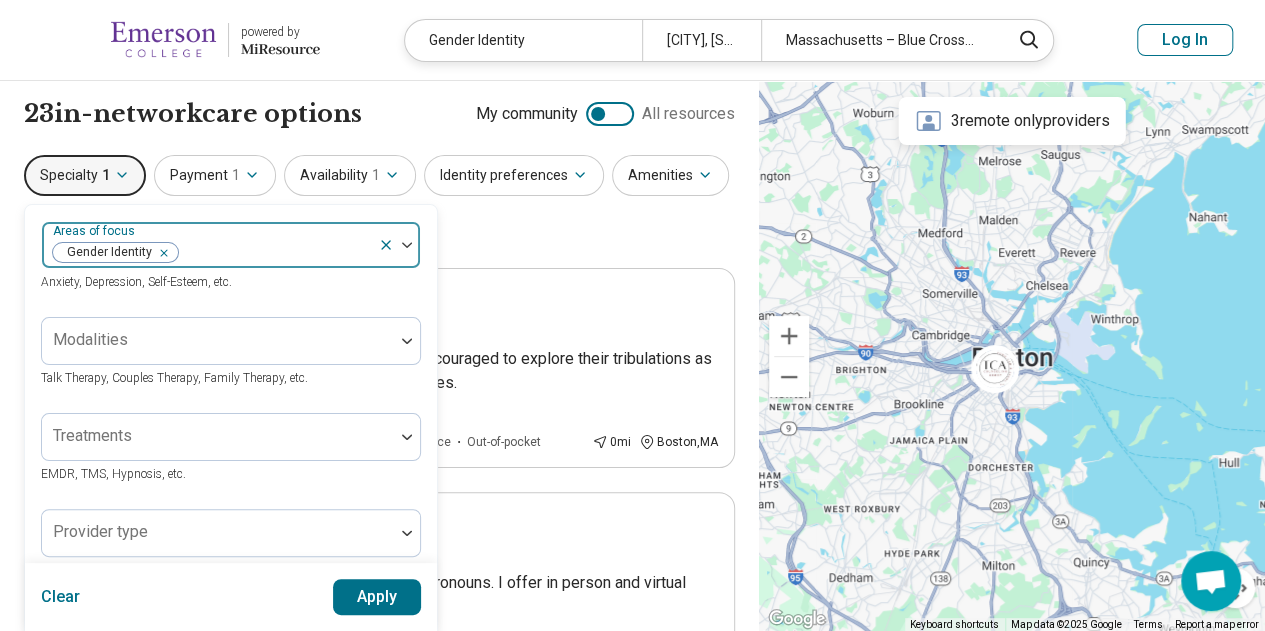 click at bounding box center [160, 253] 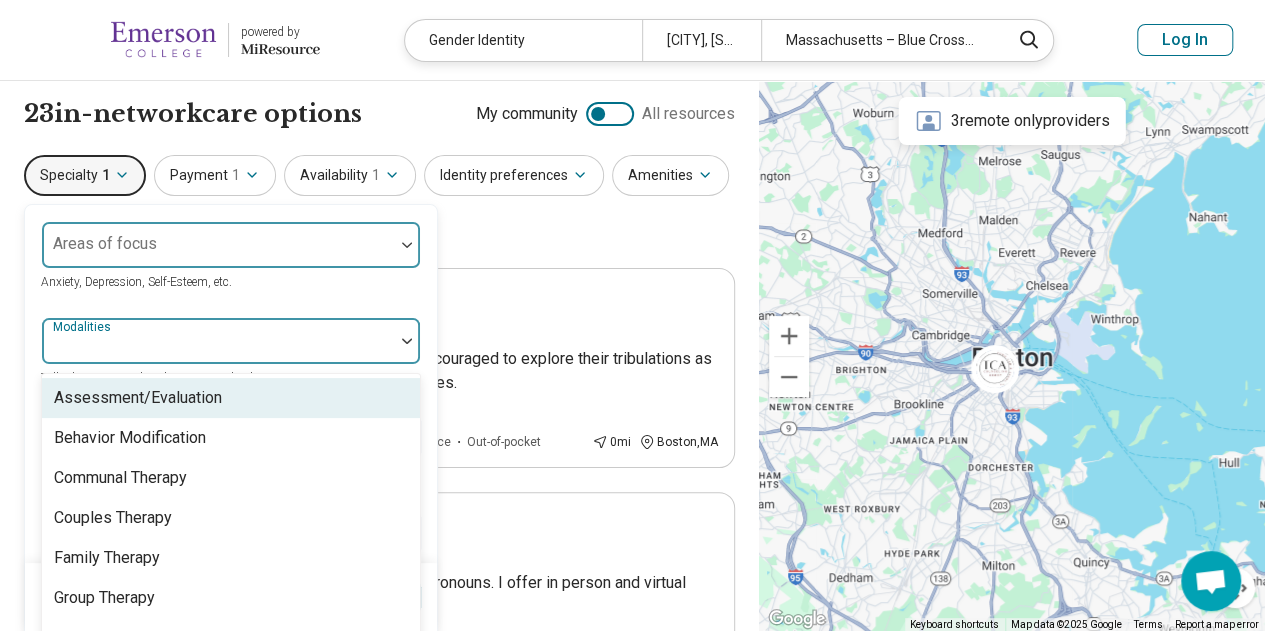 click at bounding box center [407, 341] 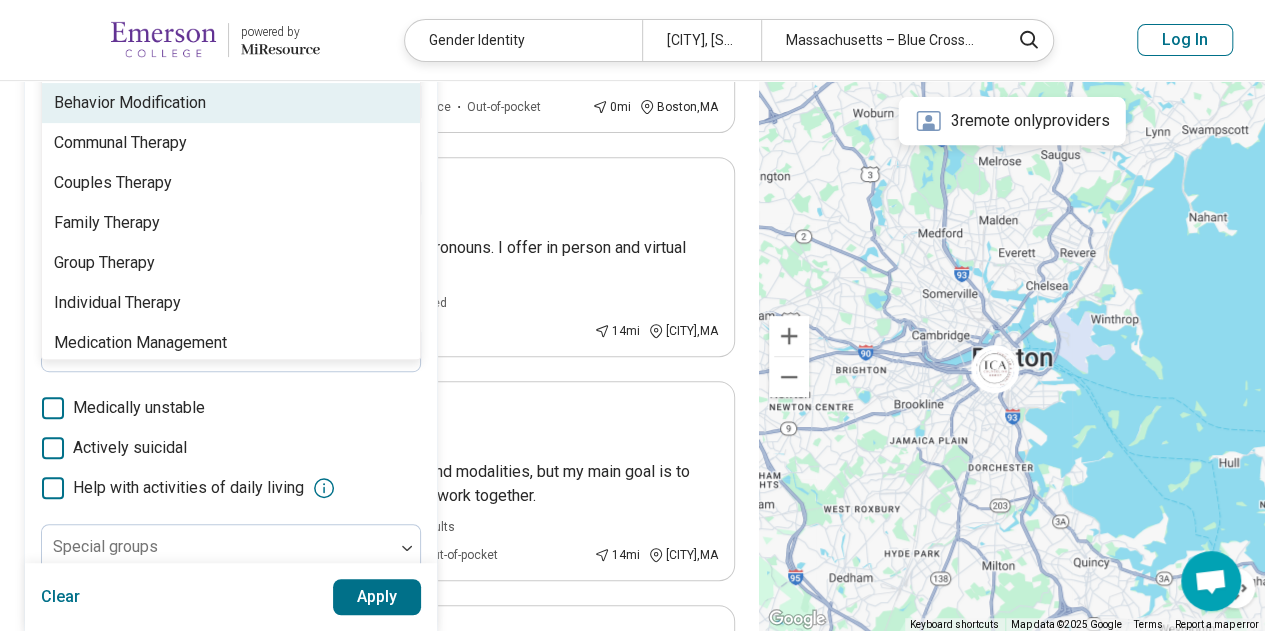 scroll, scrollTop: 364, scrollLeft: 0, axis: vertical 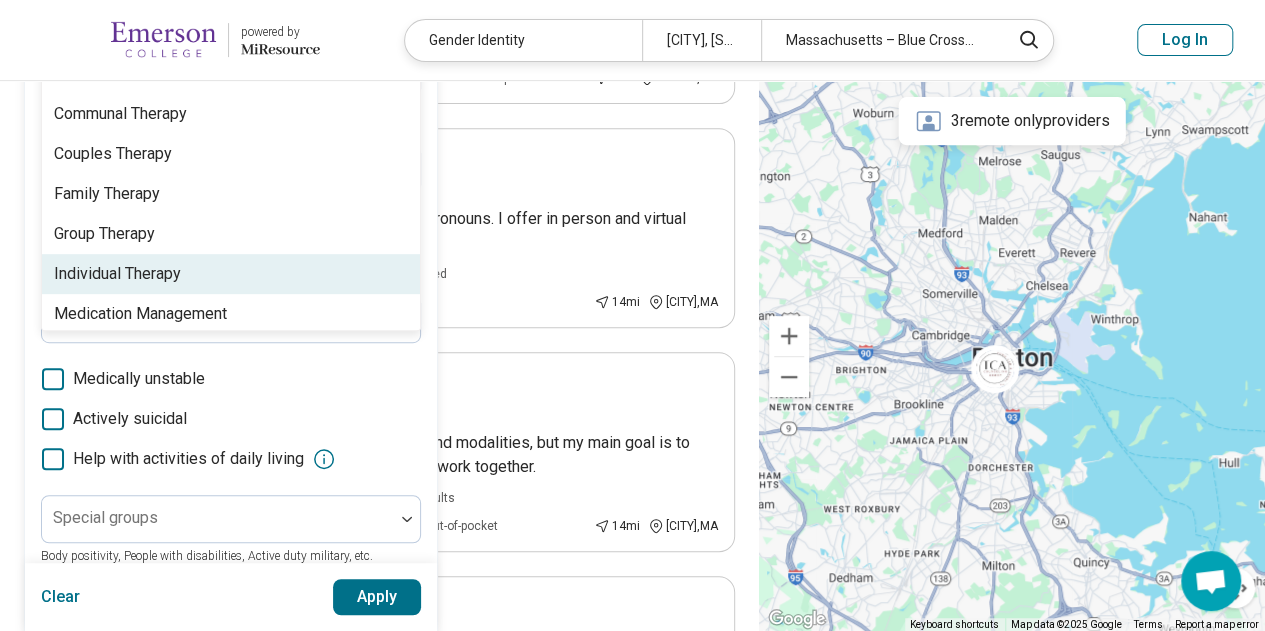 click on "Individual Therapy" at bounding box center (231, 274) 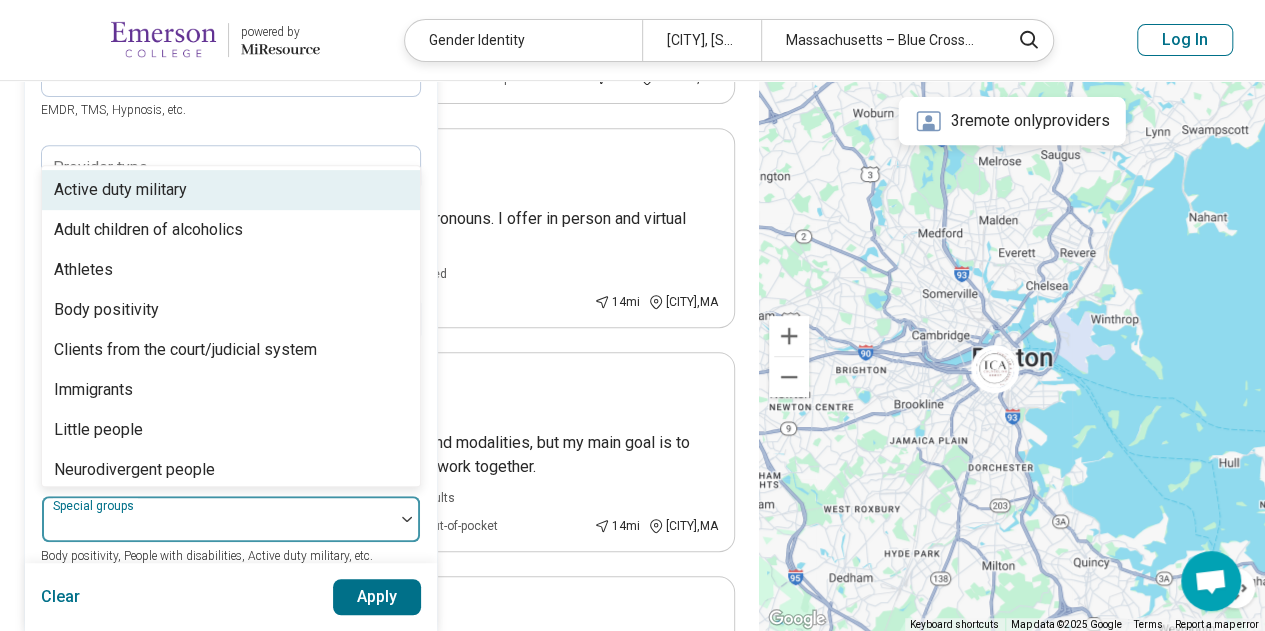 click at bounding box center [407, 519] 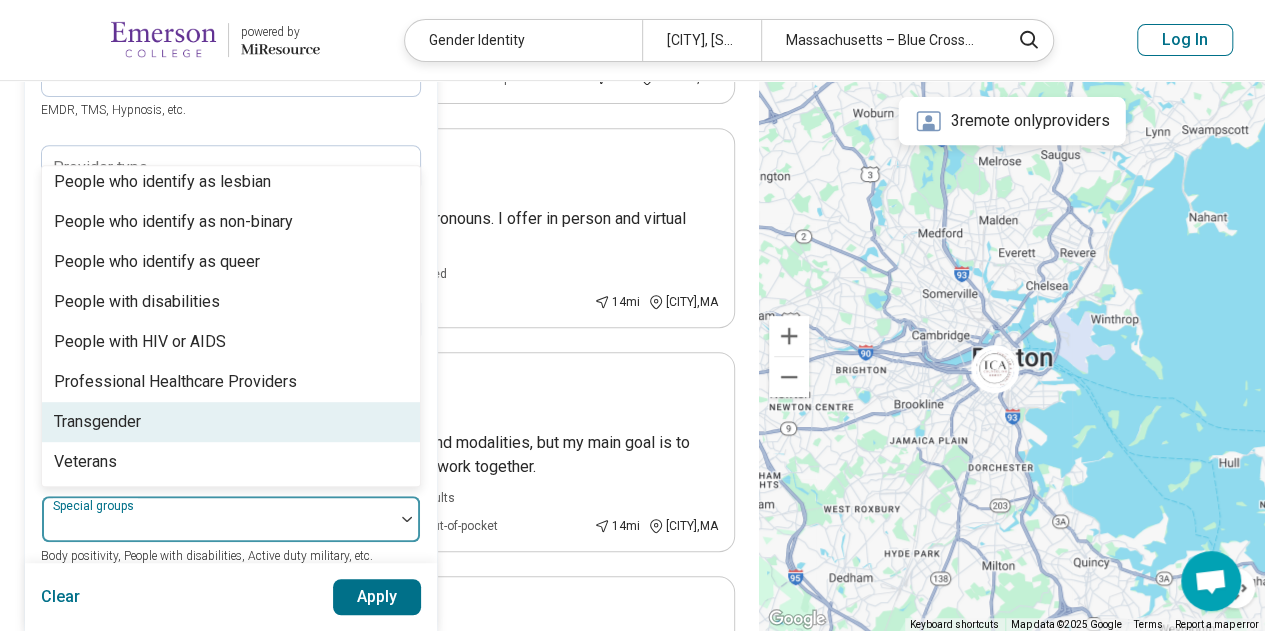 scroll, scrollTop: 568, scrollLeft: 0, axis: vertical 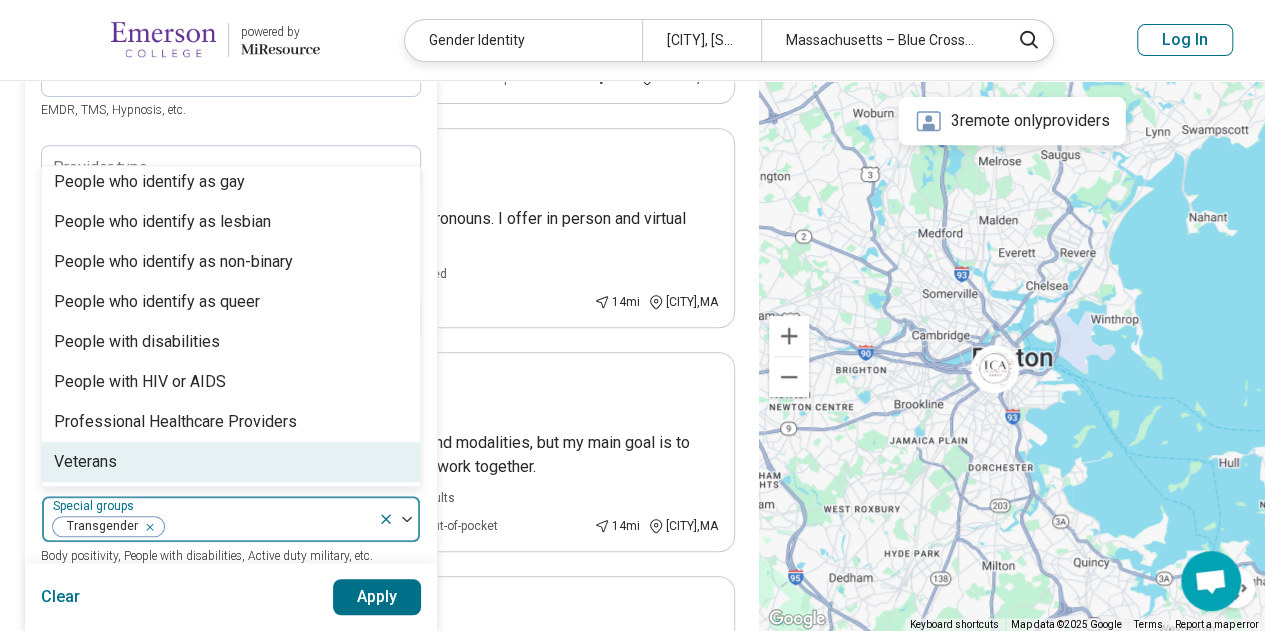 click on "Apply" at bounding box center (377, 597) 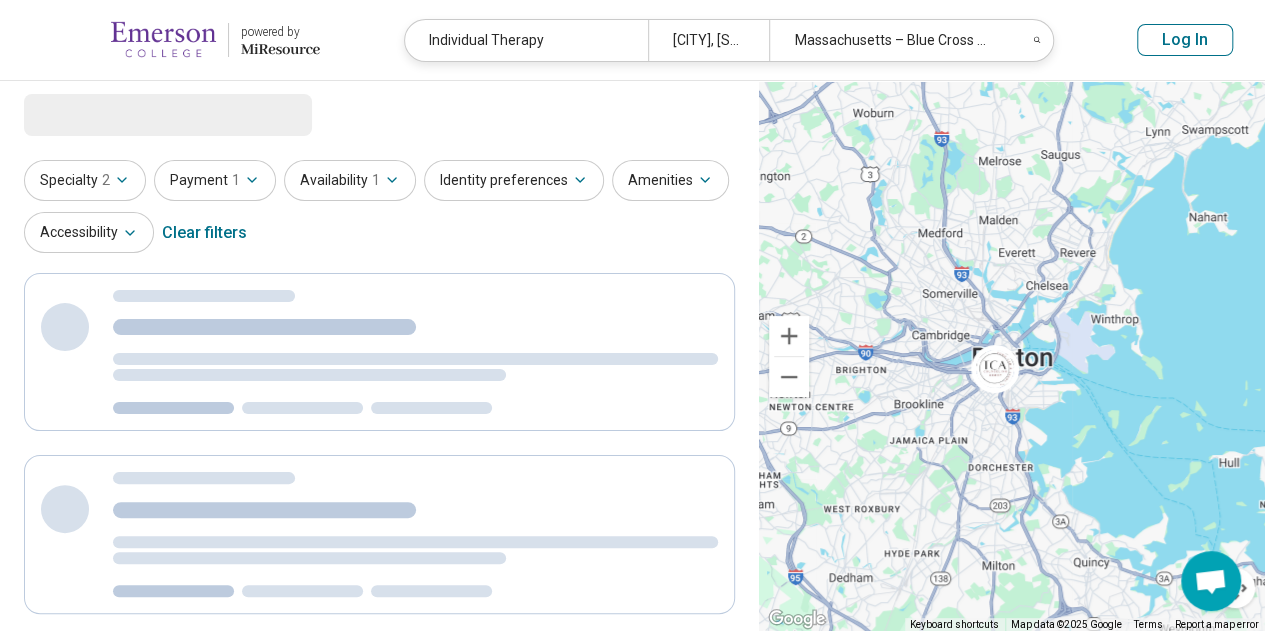 scroll, scrollTop: 0, scrollLeft: 0, axis: both 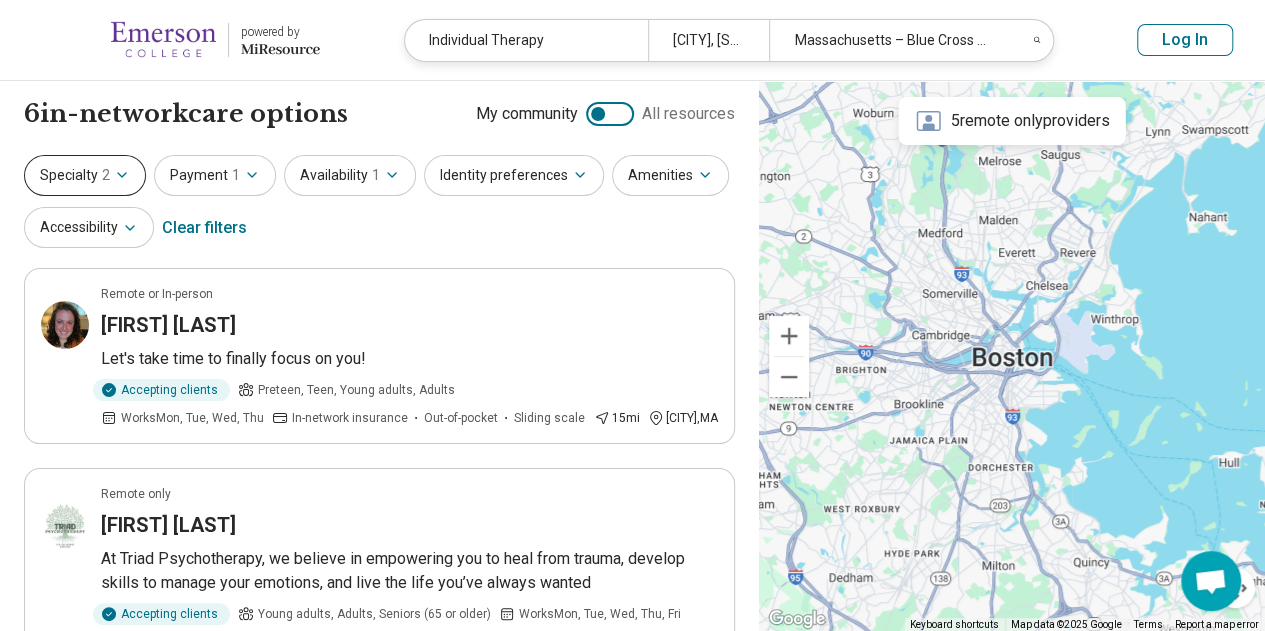 click 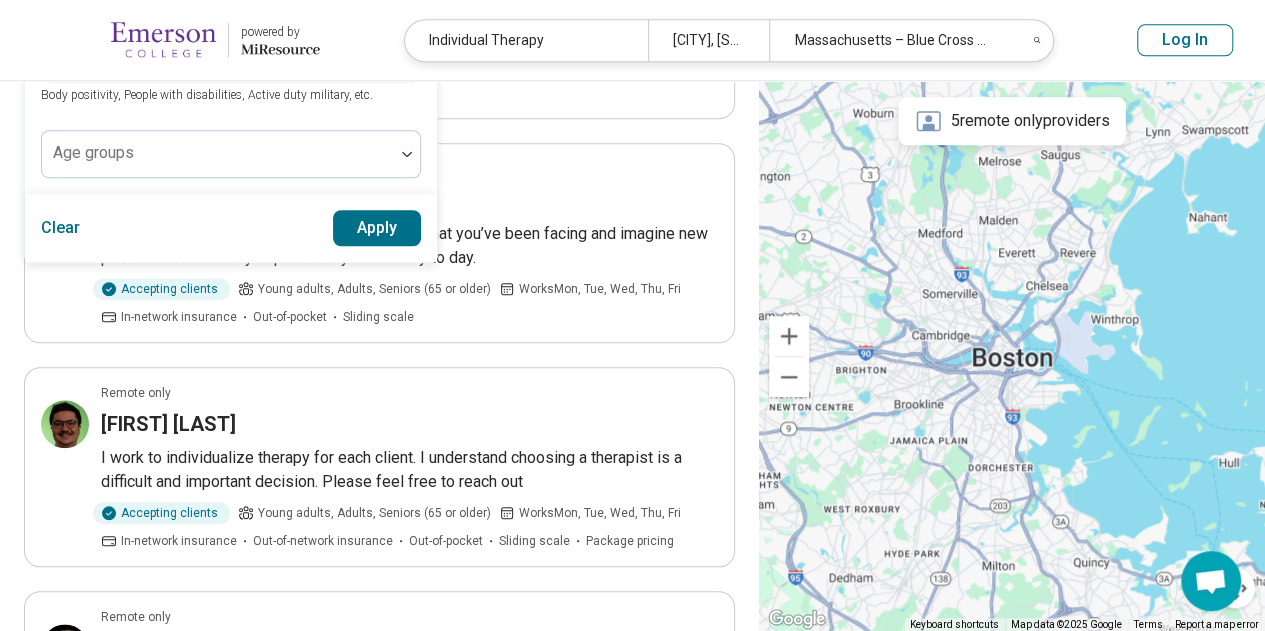 scroll, scrollTop: 1020, scrollLeft: 0, axis: vertical 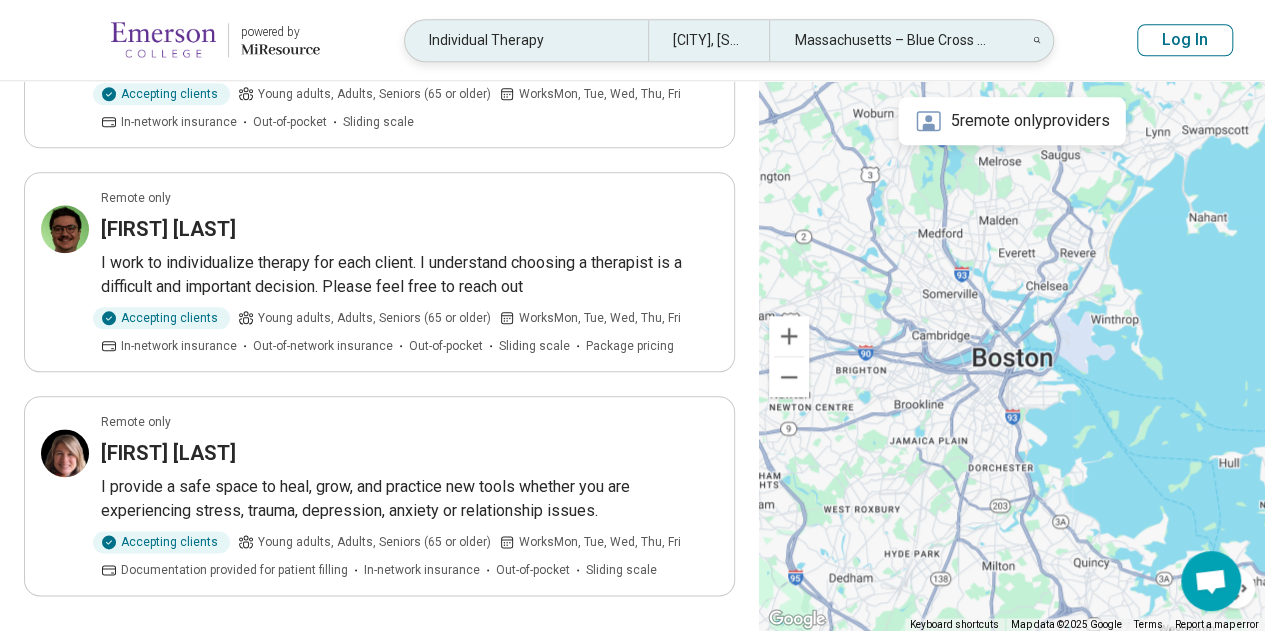 click on "Massachusetts – Blue Cross Blue Shield" at bounding box center [890, 40] 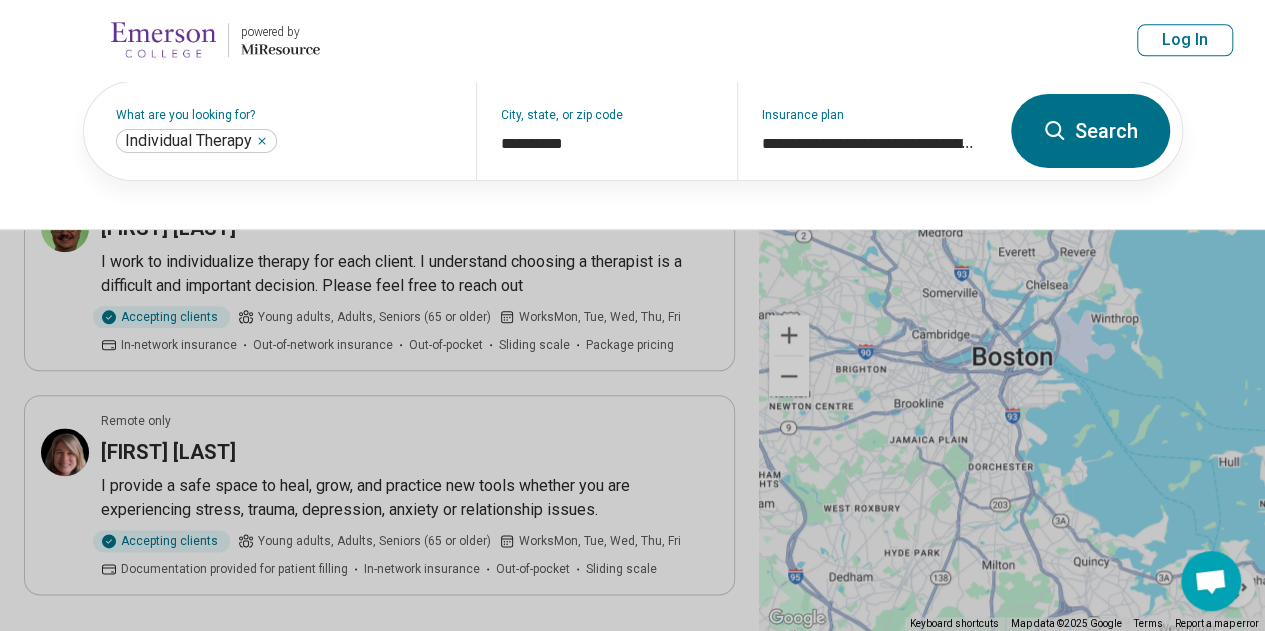 scroll, scrollTop: 1019, scrollLeft: 0, axis: vertical 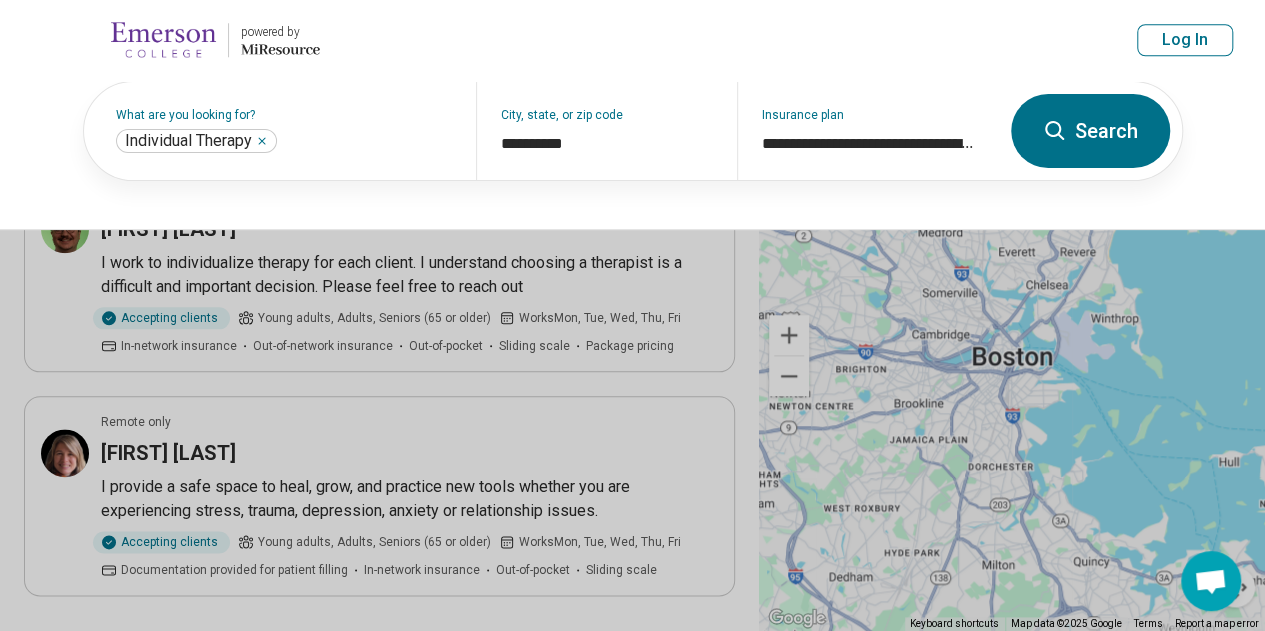 click at bounding box center [632, 315] 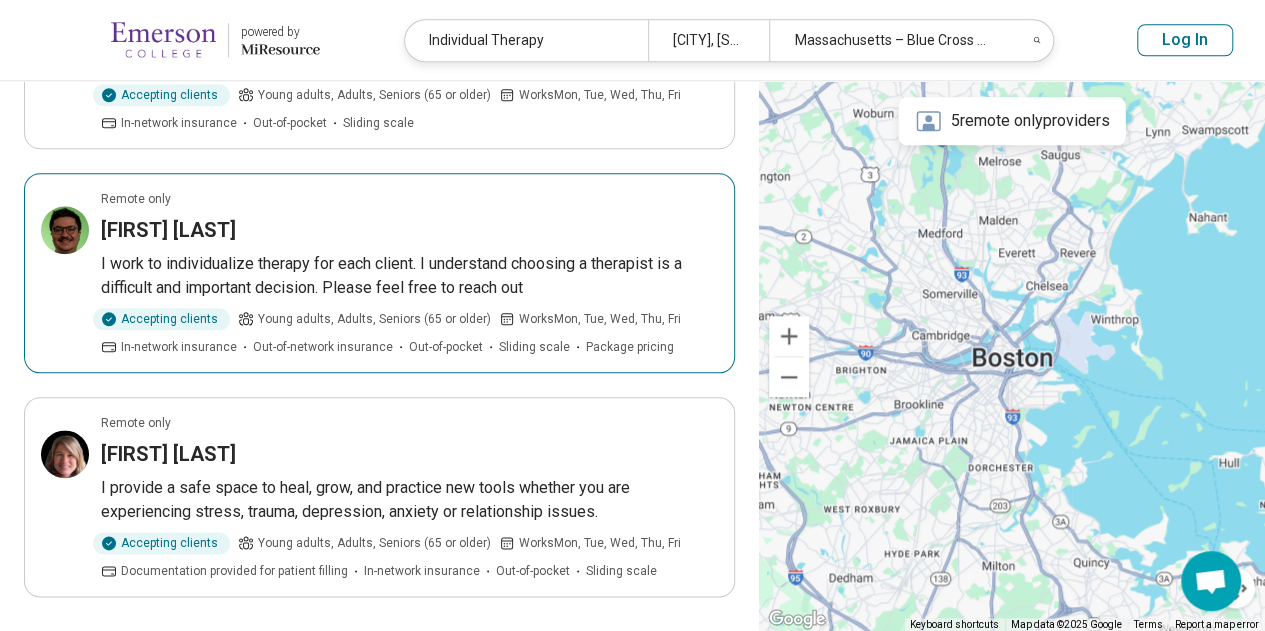 scroll, scrollTop: 1020, scrollLeft: 0, axis: vertical 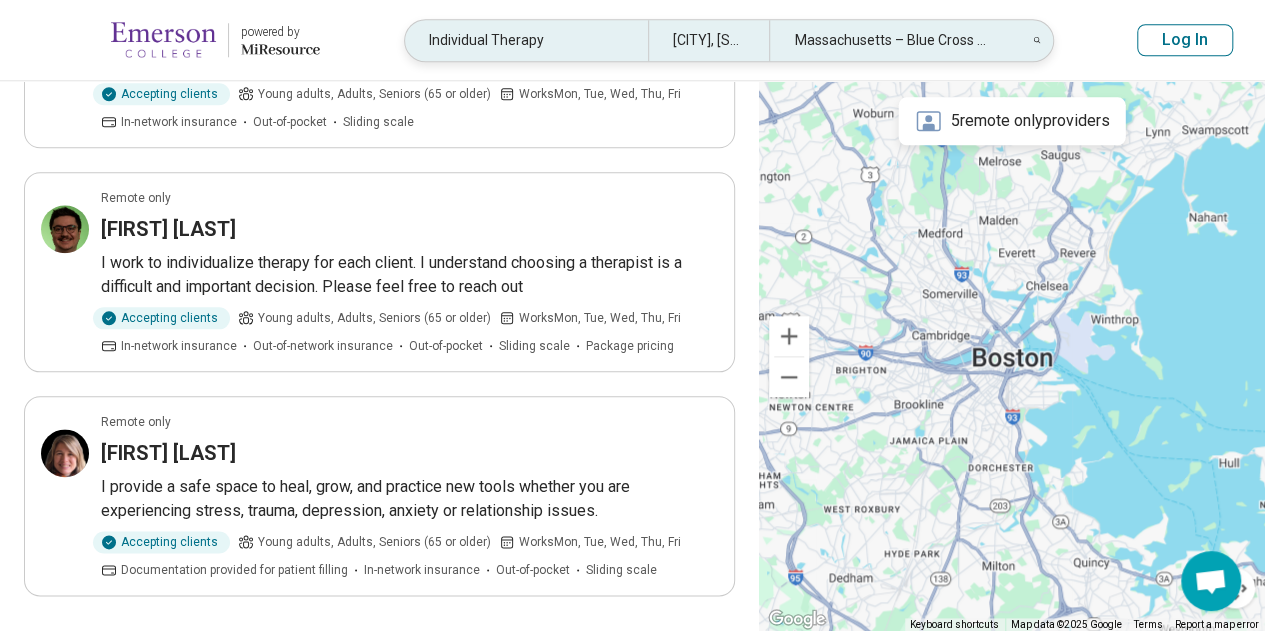 click on "Individual Therapy" at bounding box center [526, 40] 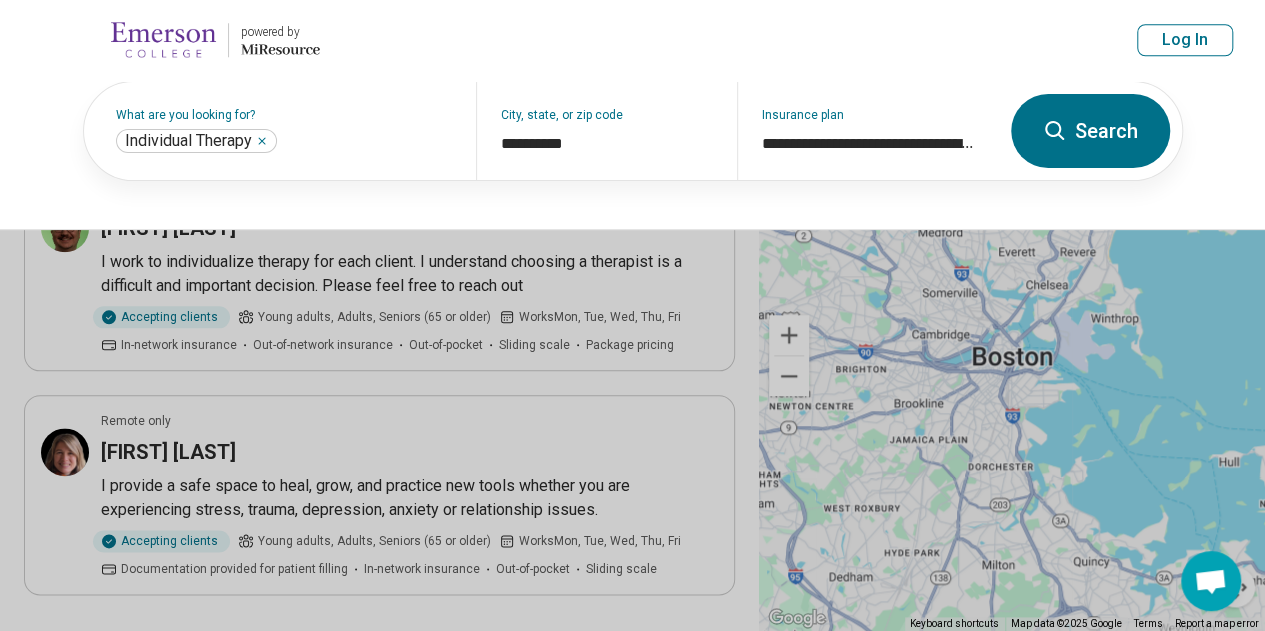 scroll, scrollTop: 1019, scrollLeft: 0, axis: vertical 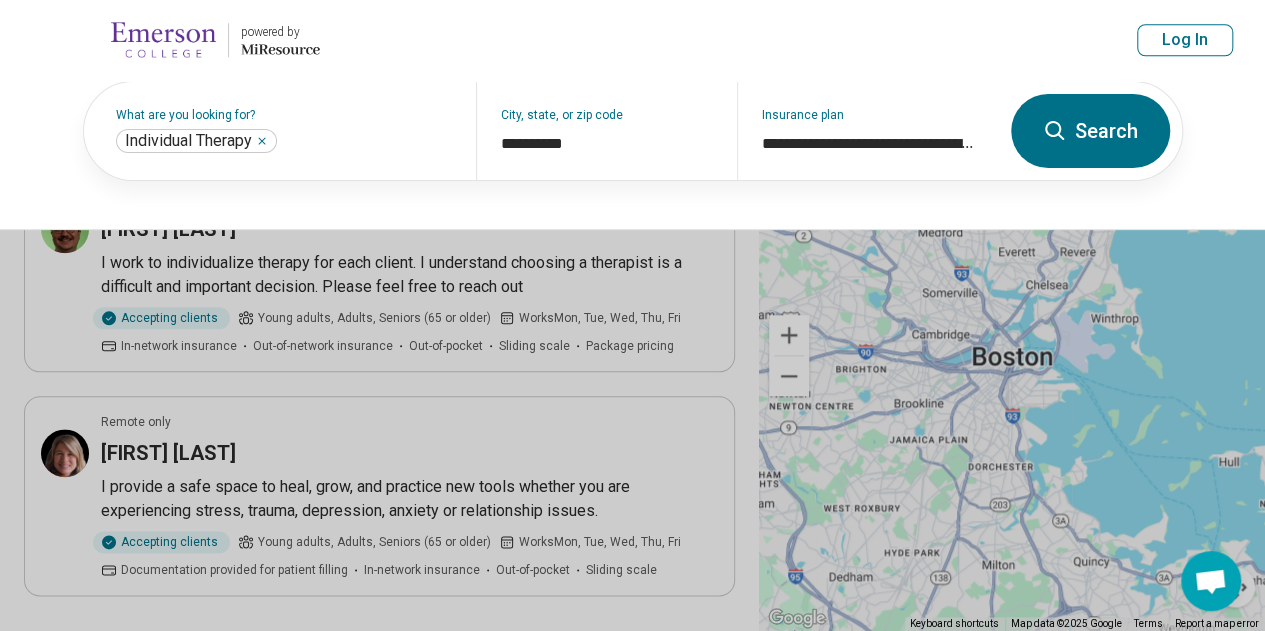 click at bounding box center (632, 315) 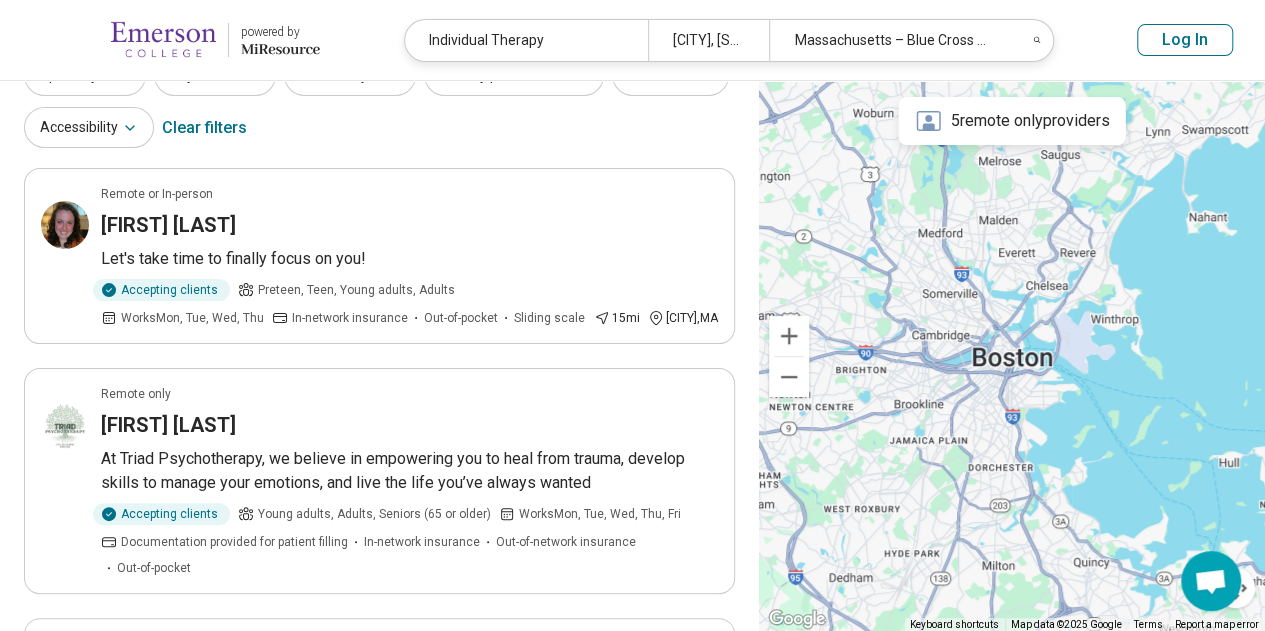 scroll, scrollTop: 0, scrollLeft: 0, axis: both 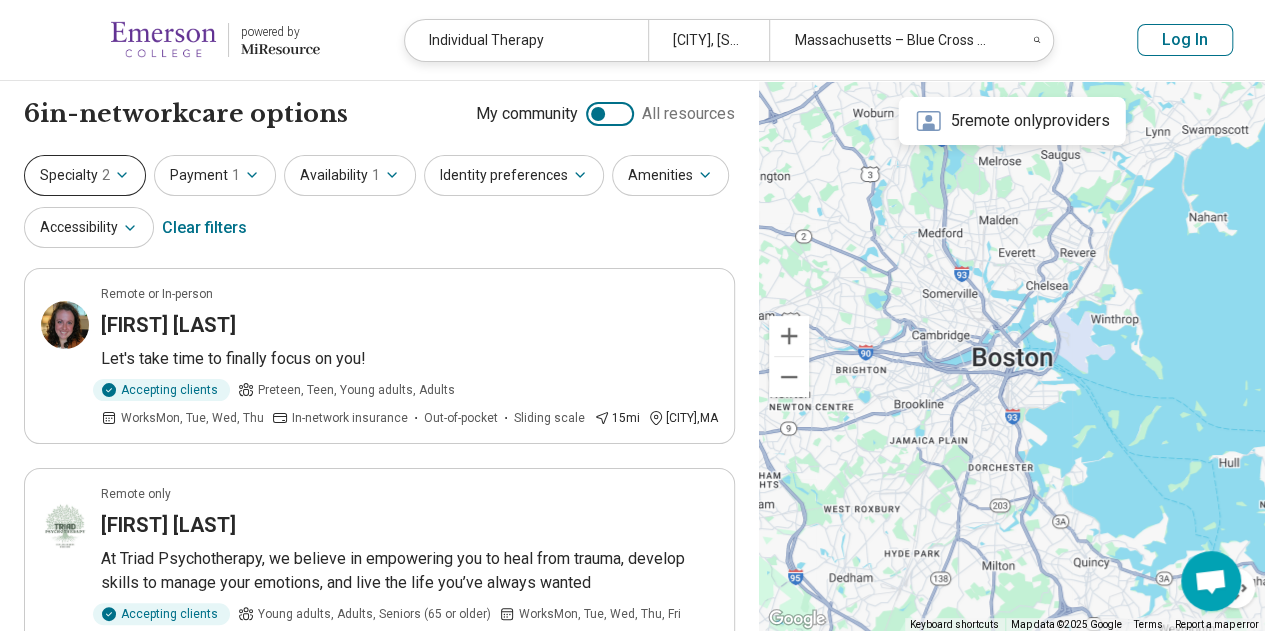 click on "Specialty 2" at bounding box center [85, 175] 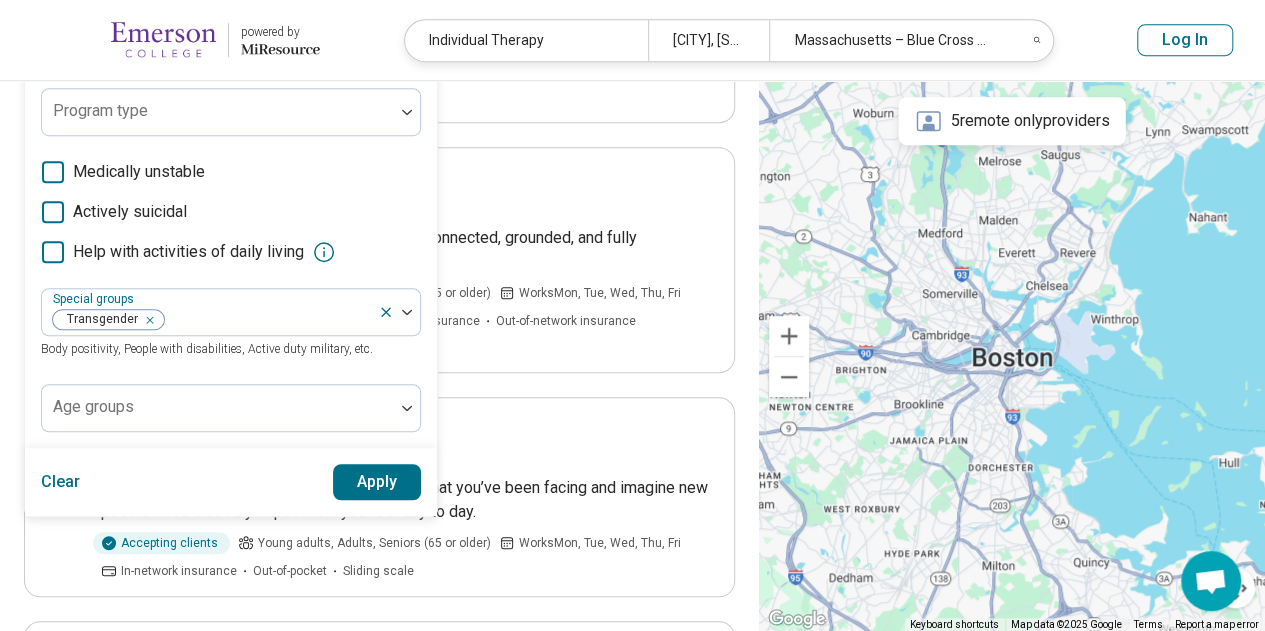 scroll, scrollTop: 585, scrollLeft: 0, axis: vertical 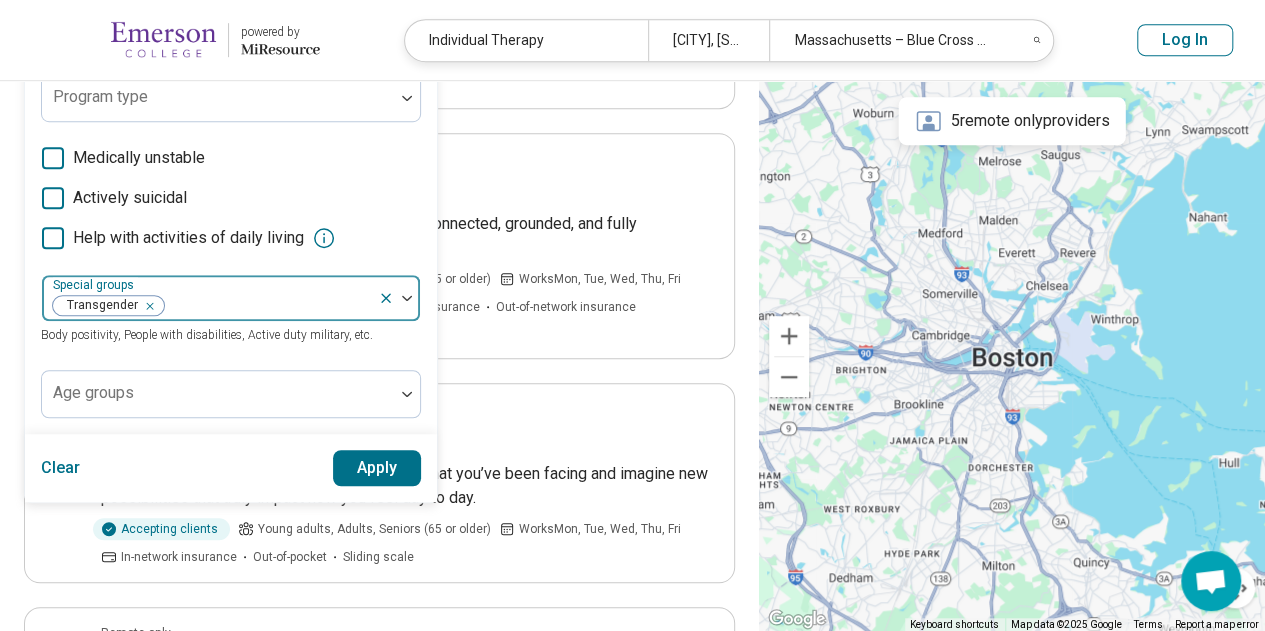 click 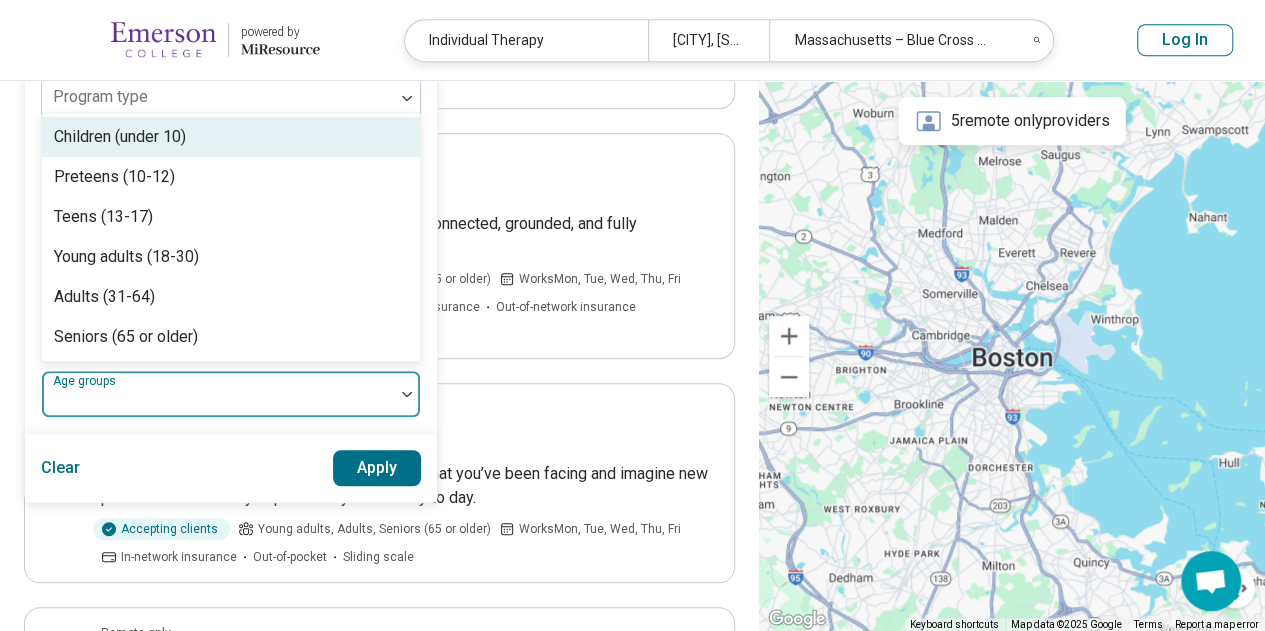 click at bounding box center (407, 394) 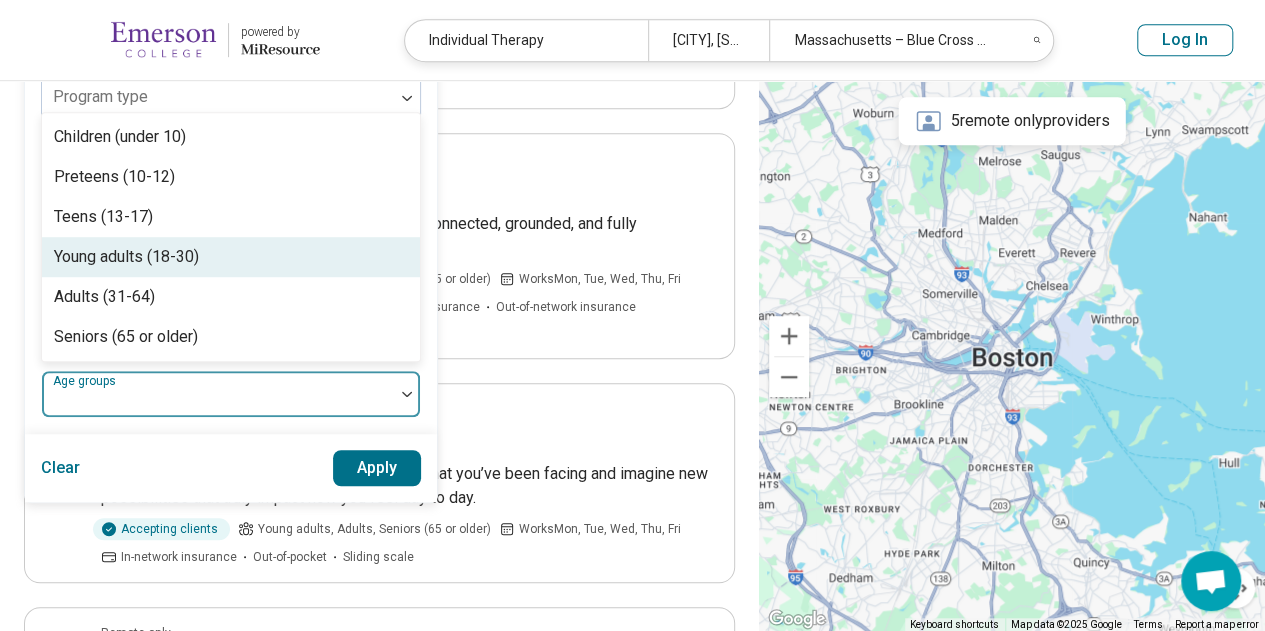 click on "Young adults (18-30)" at bounding box center [231, 257] 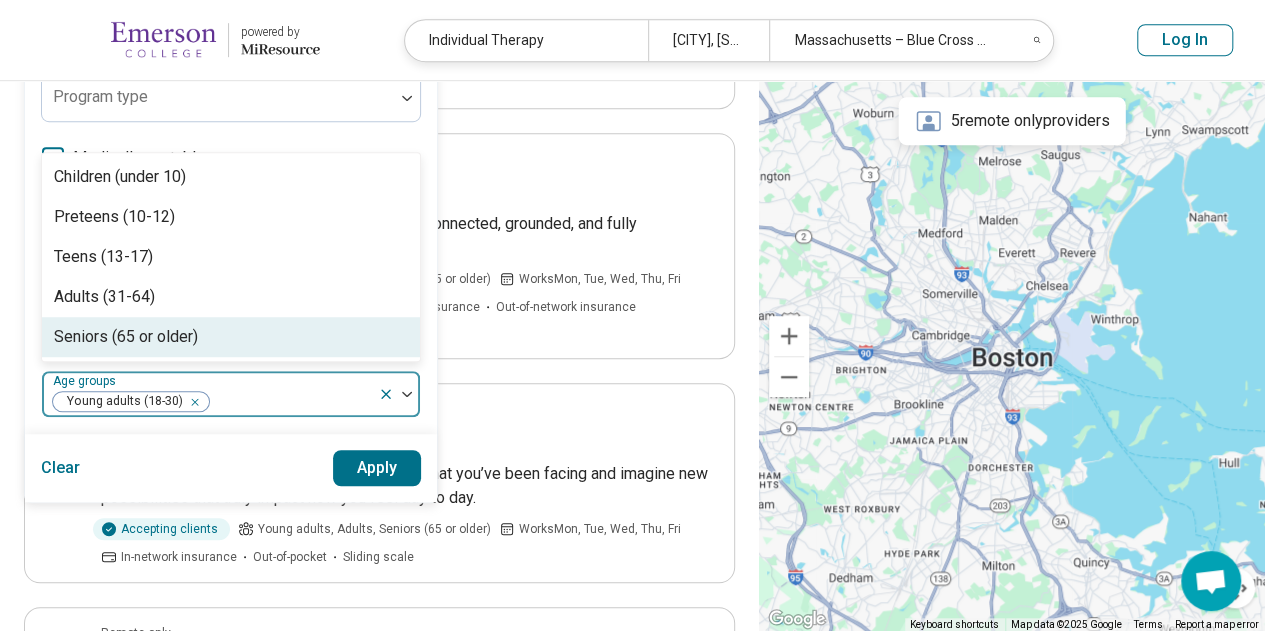 click on "Apply" at bounding box center (377, 468) 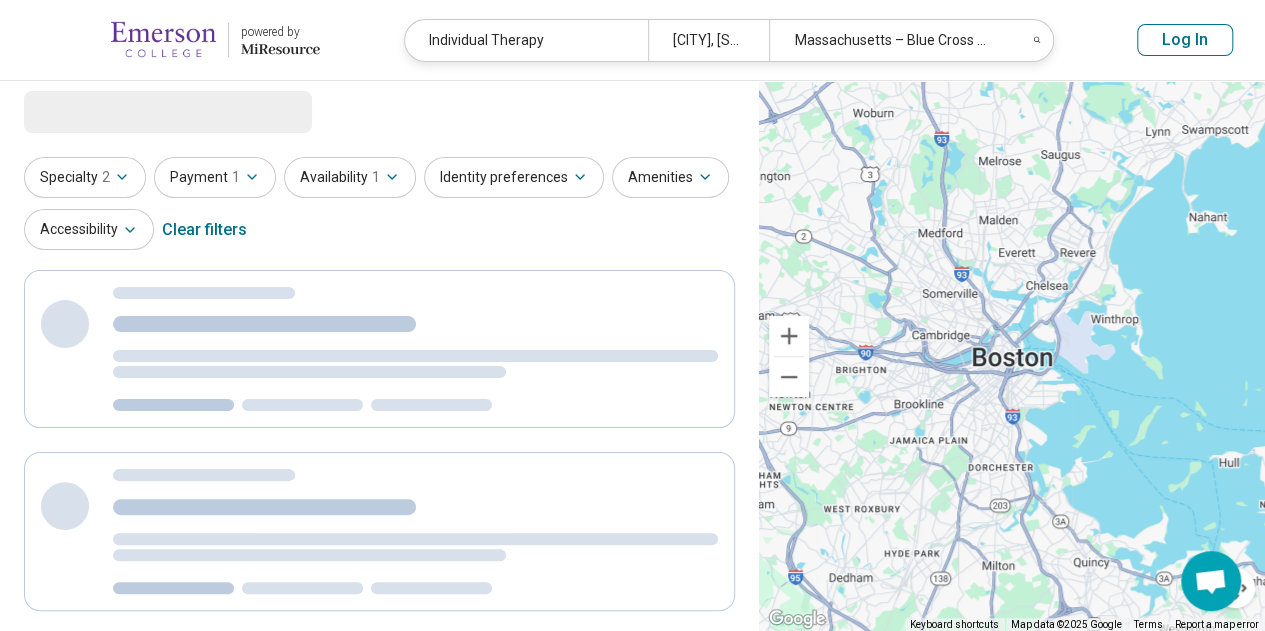 scroll, scrollTop: 0, scrollLeft: 0, axis: both 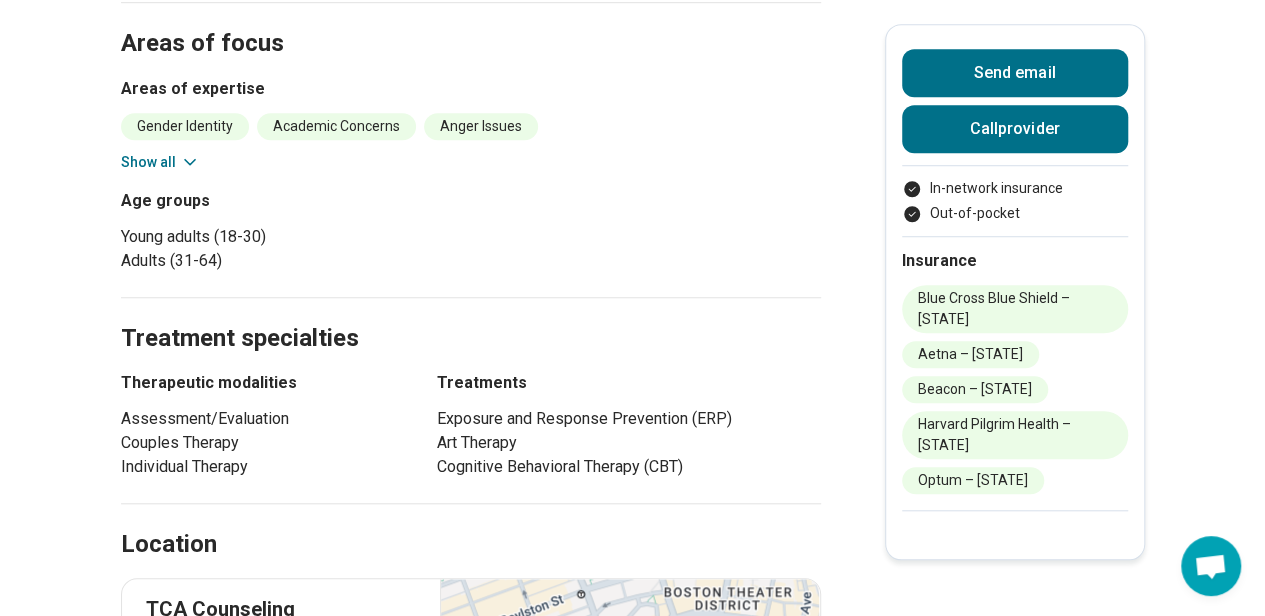 click 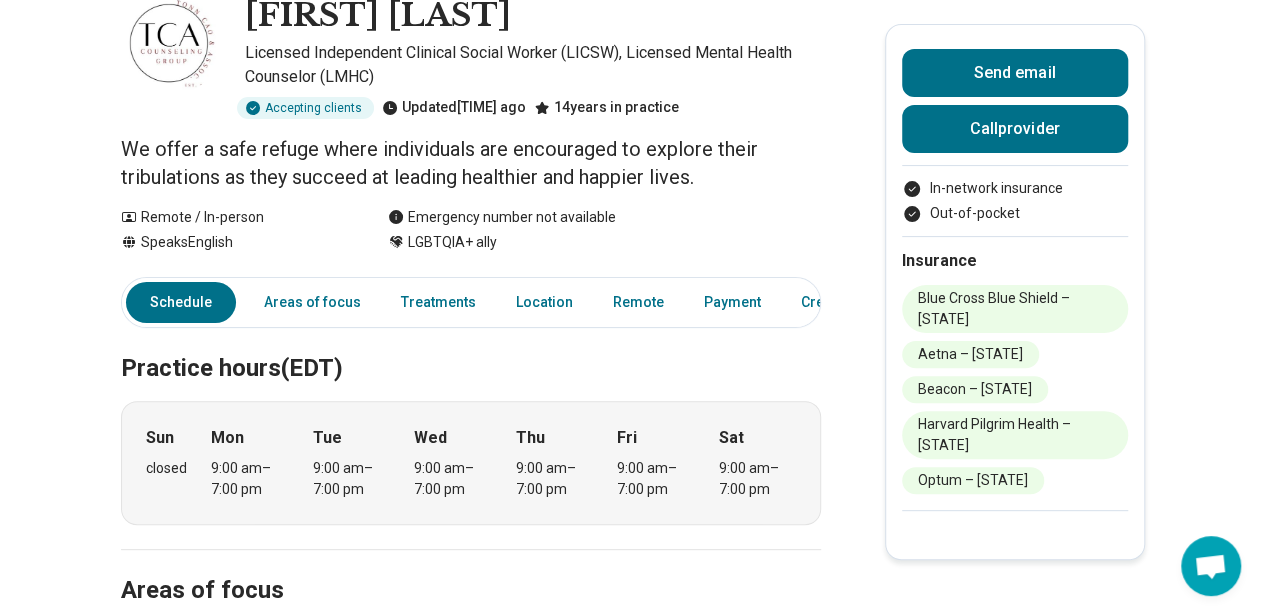 scroll, scrollTop: 0, scrollLeft: 0, axis: both 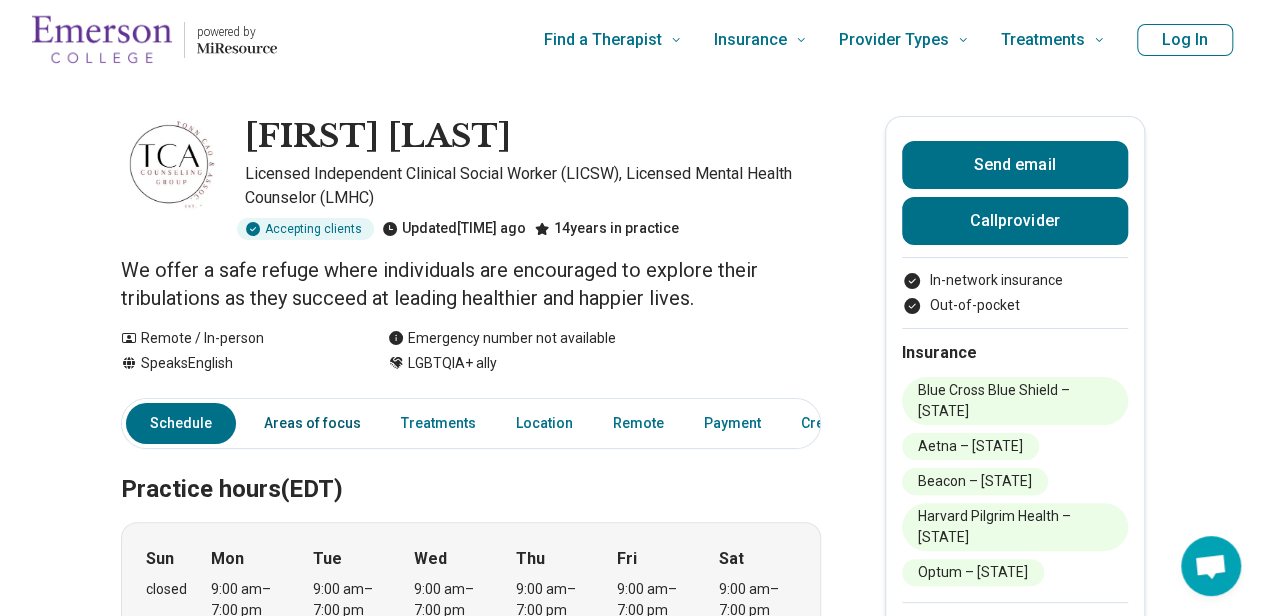 click on "Areas of focus" at bounding box center [312, 423] 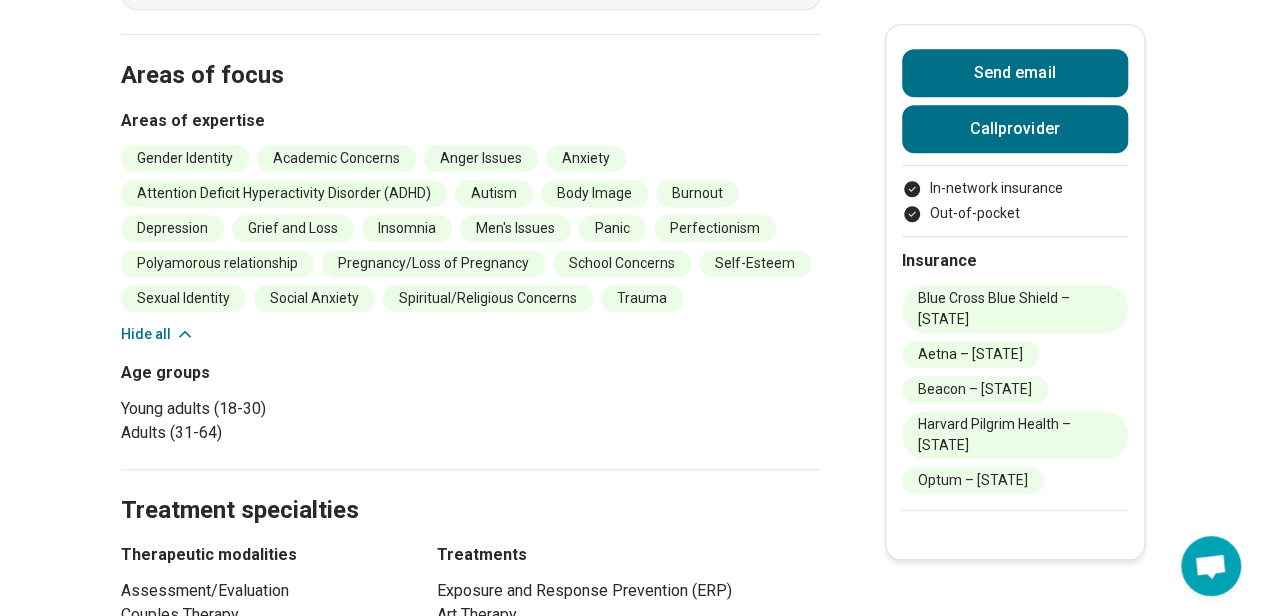 scroll, scrollTop: 645, scrollLeft: 0, axis: vertical 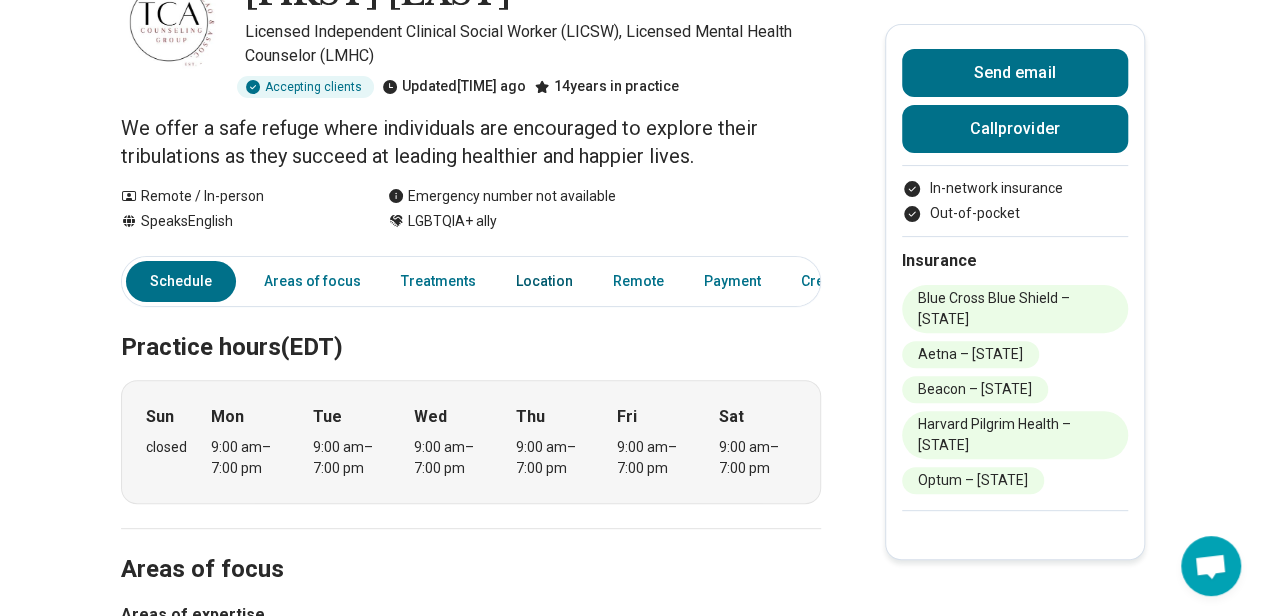 click on "Location" at bounding box center (544, 281) 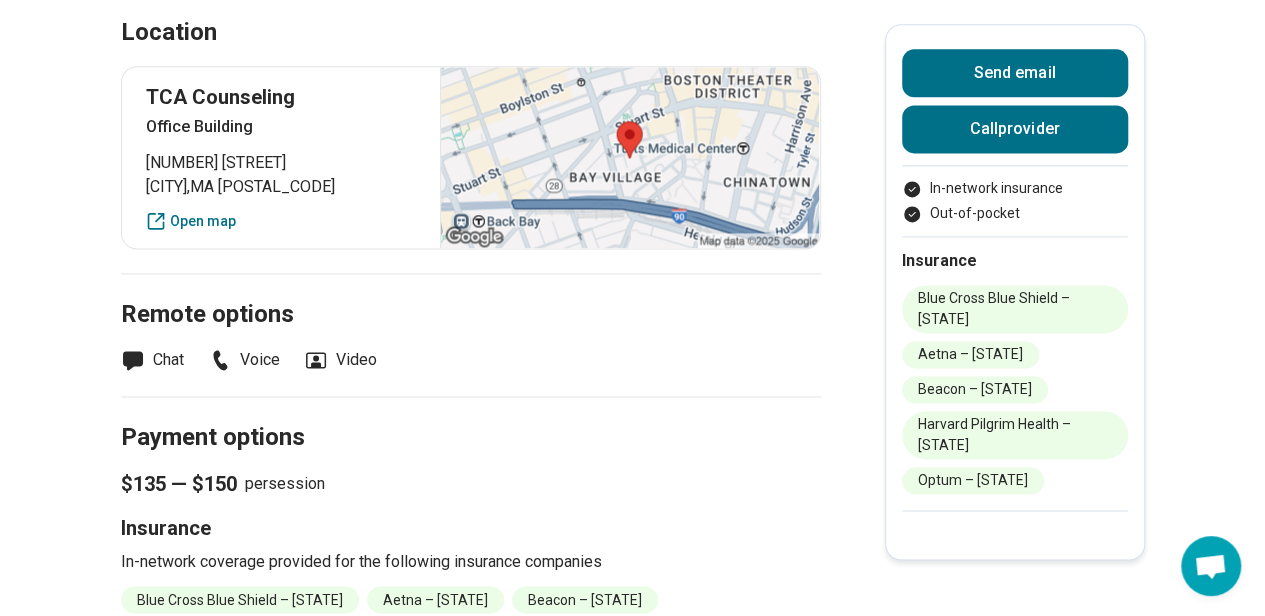 scroll, scrollTop: 1334, scrollLeft: 0, axis: vertical 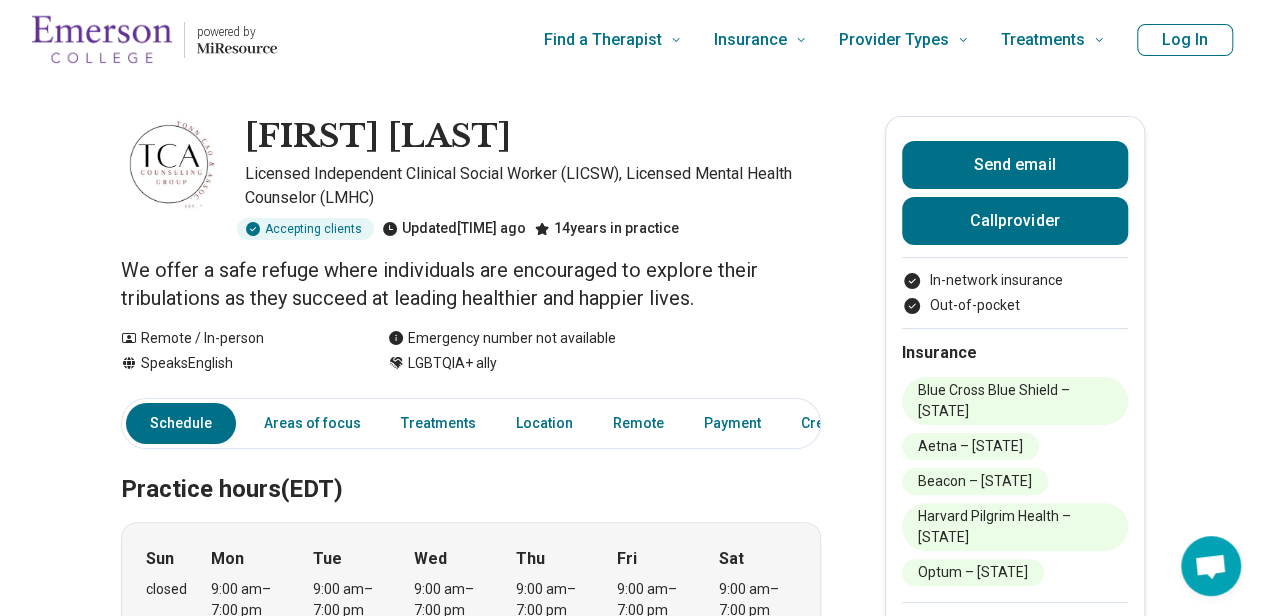click on "Tonn Cao" at bounding box center (378, 137) 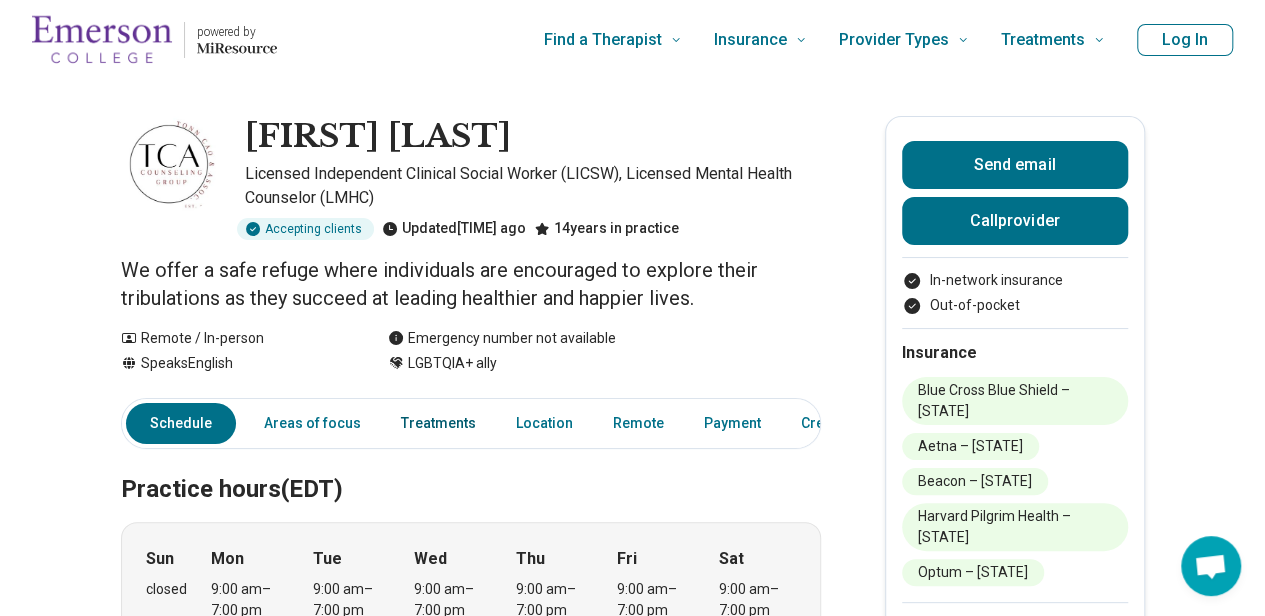 click on "Treatments" at bounding box center (438, 423) 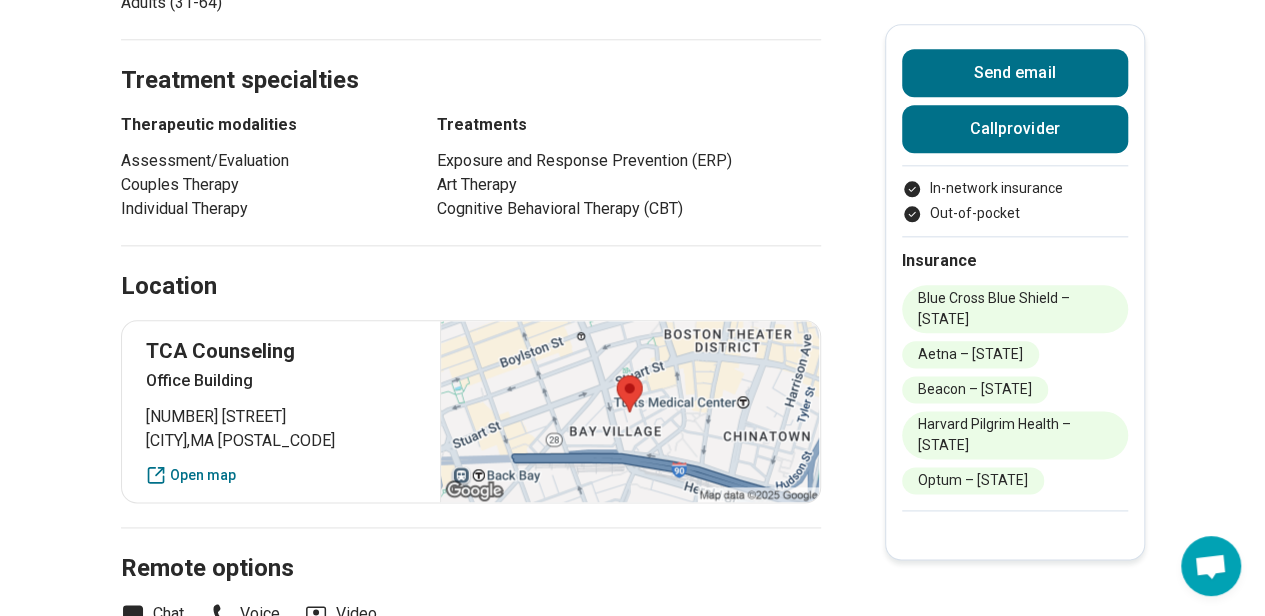 scroll, scrollTop: 1080, scrollLeft: 0, axis: vertical 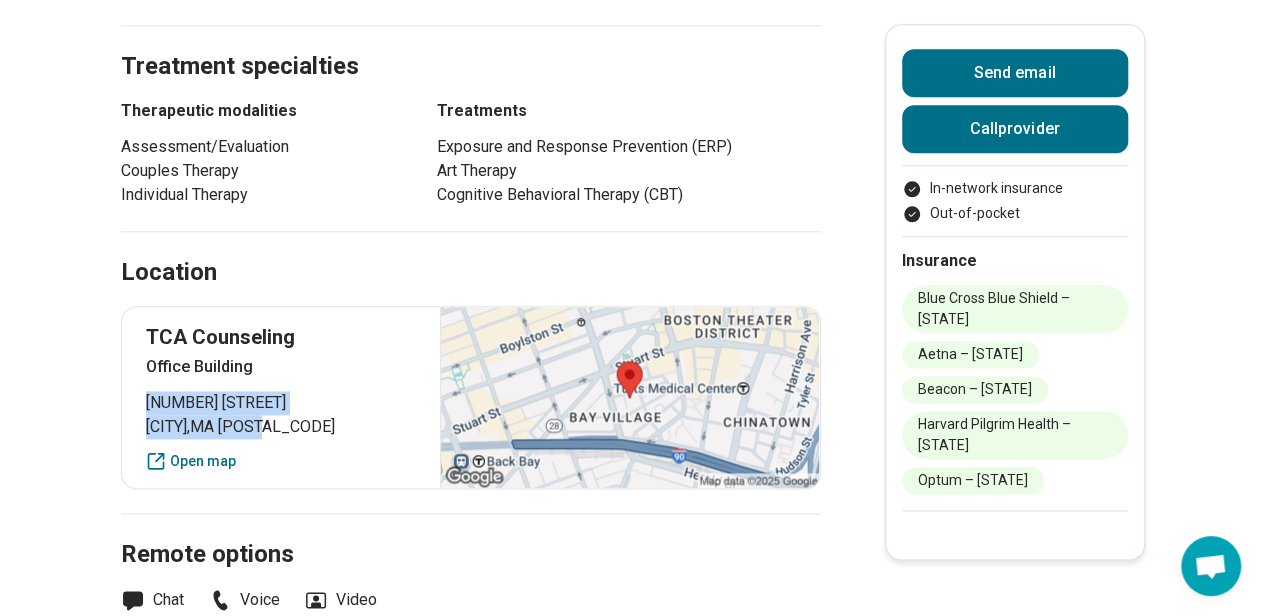 drag, startPoint x: 152, startPoint y: 406, endPoint x: 316, endPoint y: 412, distance: 164.10973 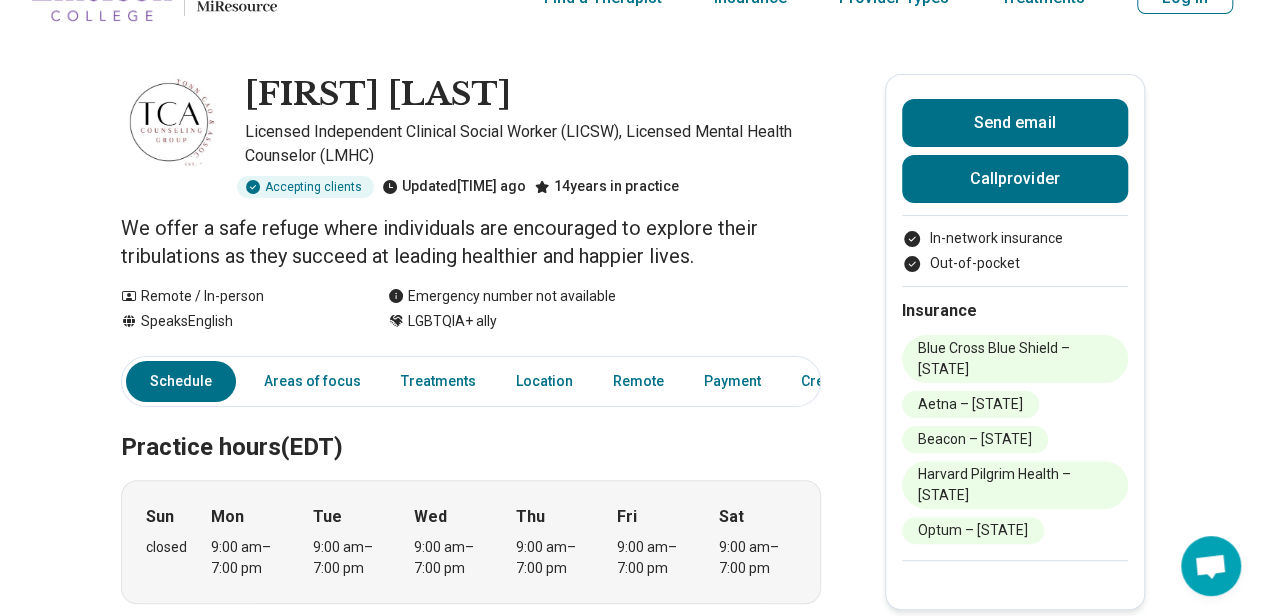 scroll, scrollTop: 0, scrollLeft: 0, axis: both 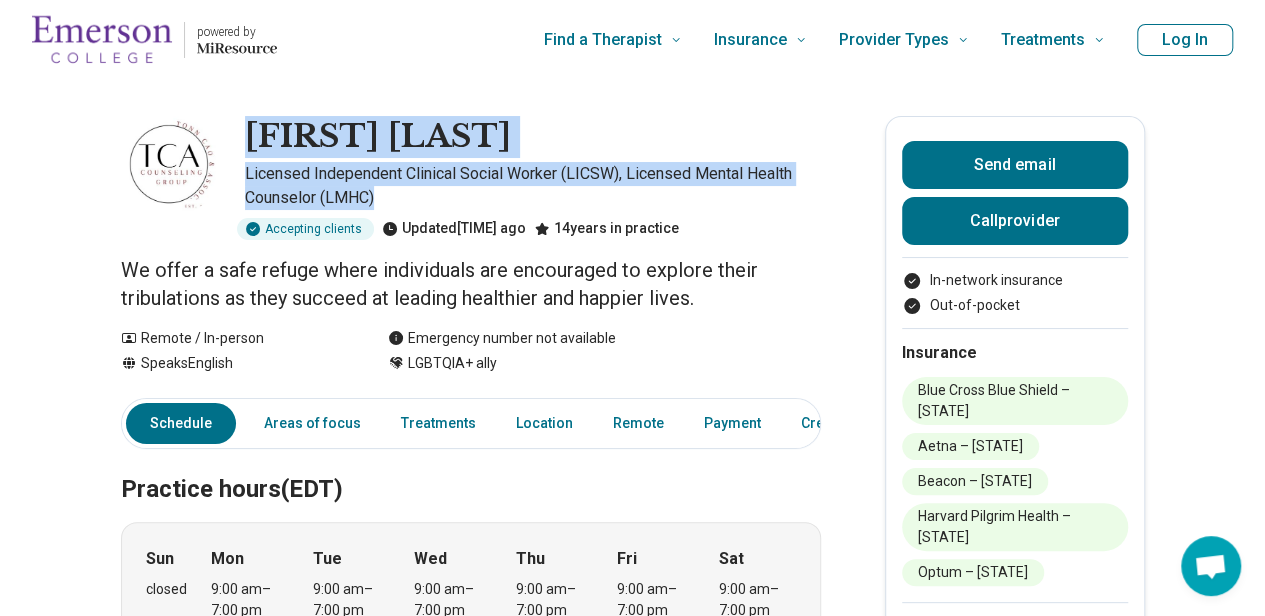 drag, startPoint x: 240, startPoint y: 141, endPoint x: 545, endPoint y: 206, distance: 311.84933 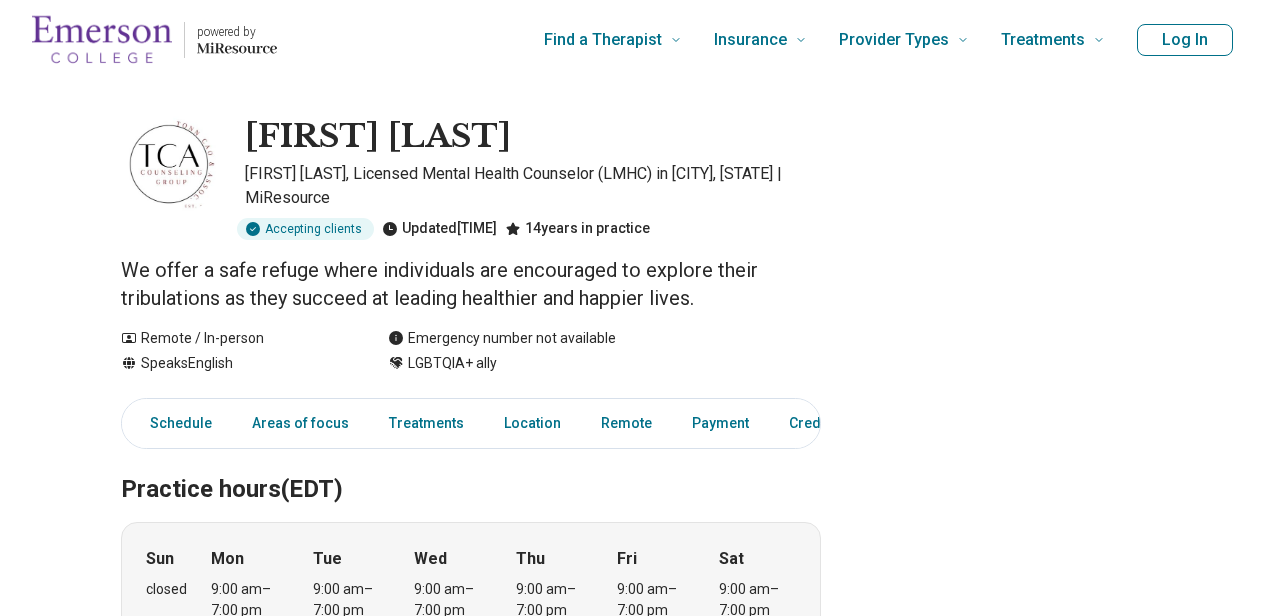 scroll, scrollTop: 0, scrollLeft: 0, axis: both 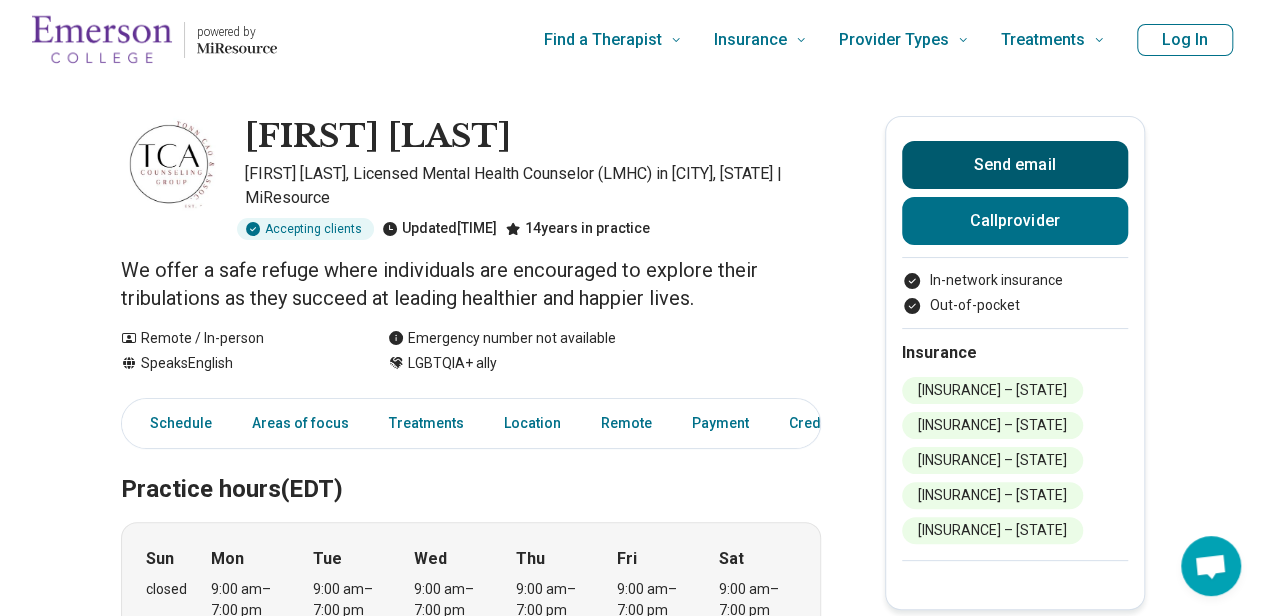 click on "Send email" at bounding box center (1015, 165) 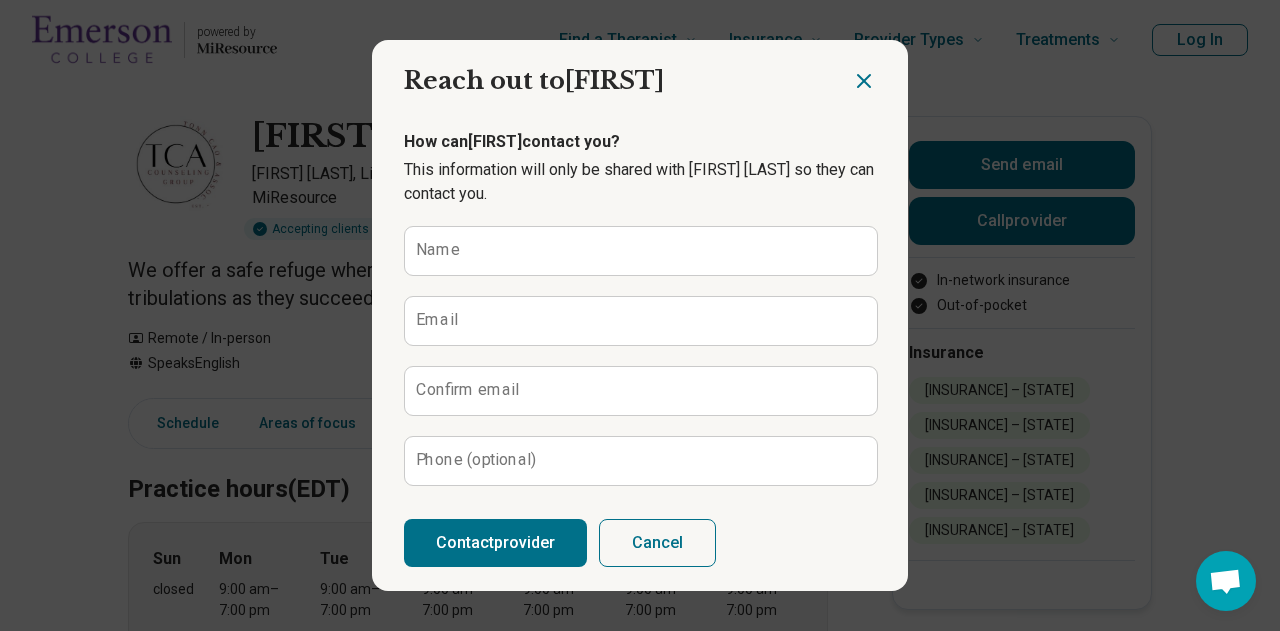 click 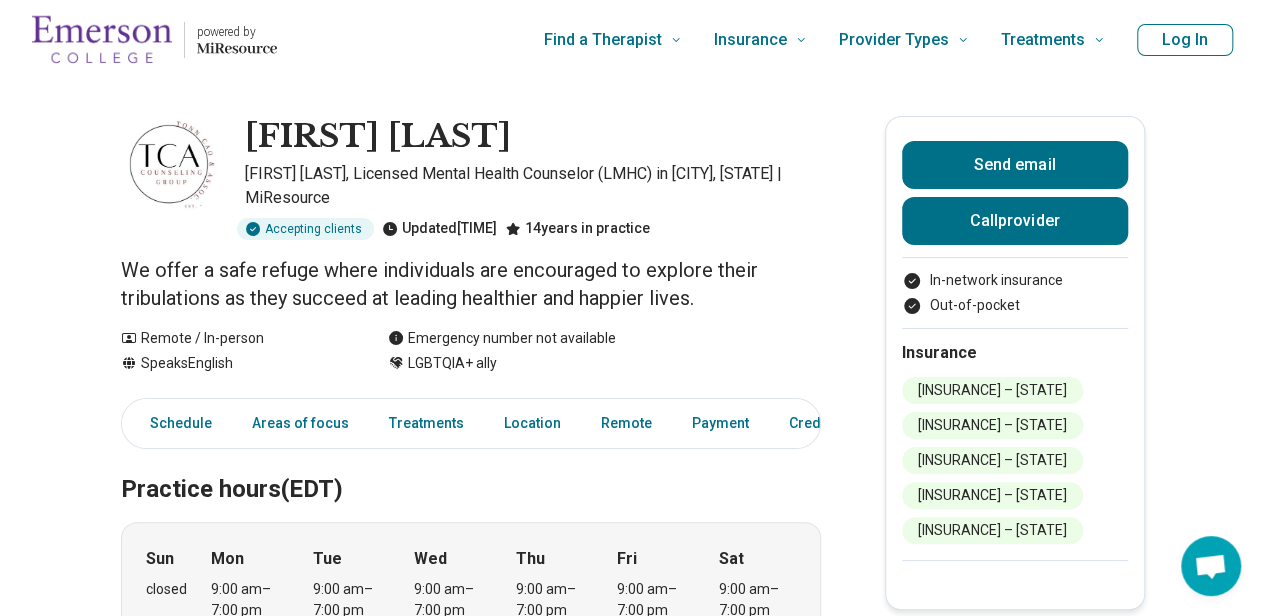 click on "Licensed Independent Clinical Social Worker (LICSW), Licensed Mental Health Counselor (LMHC)" at bounding box center [533, 186] 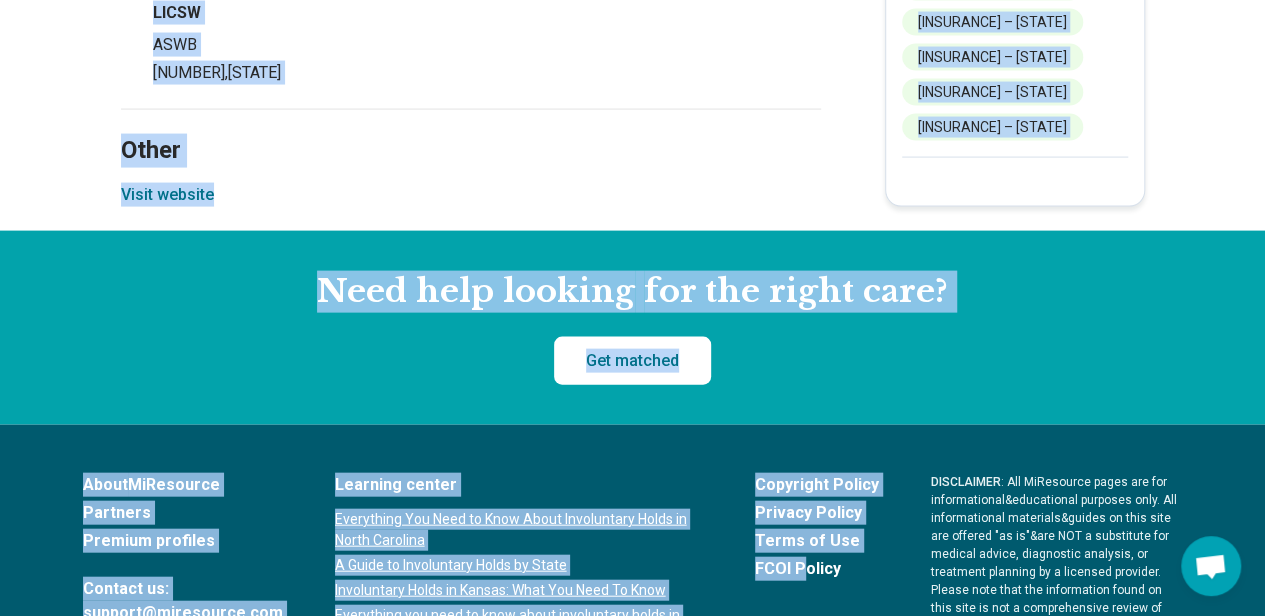 scroll, scrollTop: 2064, scrollLeft: 0, axis: vertical 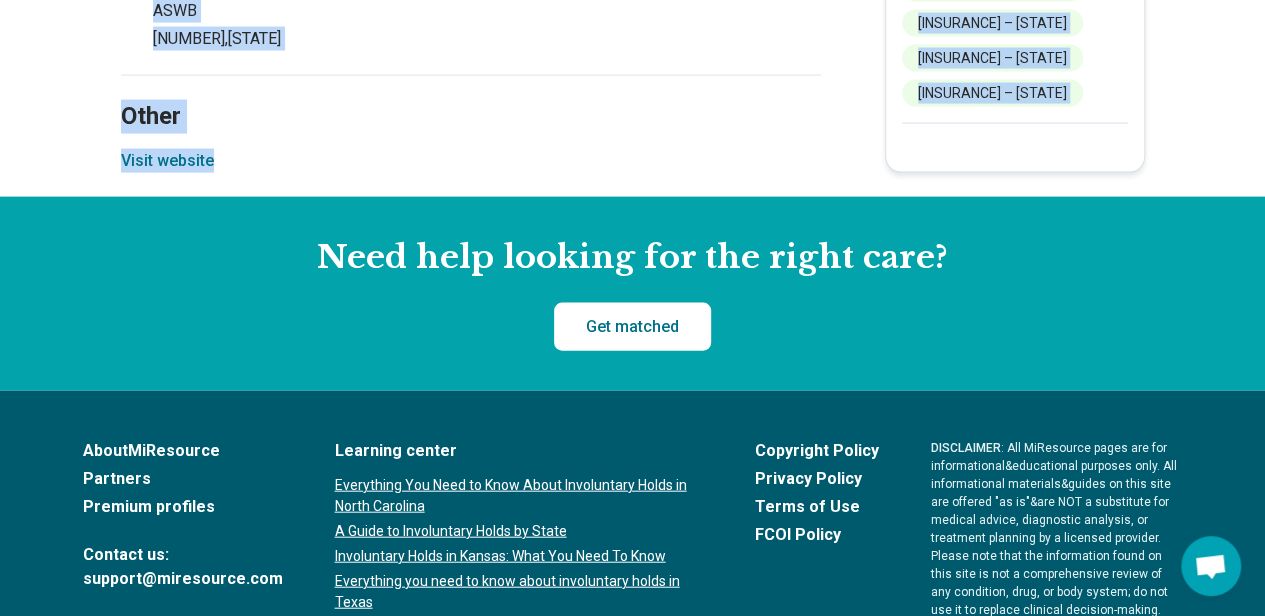 drag, startPoint x: 250, startPoint y: 130, endPoint x: 682, endPoint y: 167, distance: 433.5816 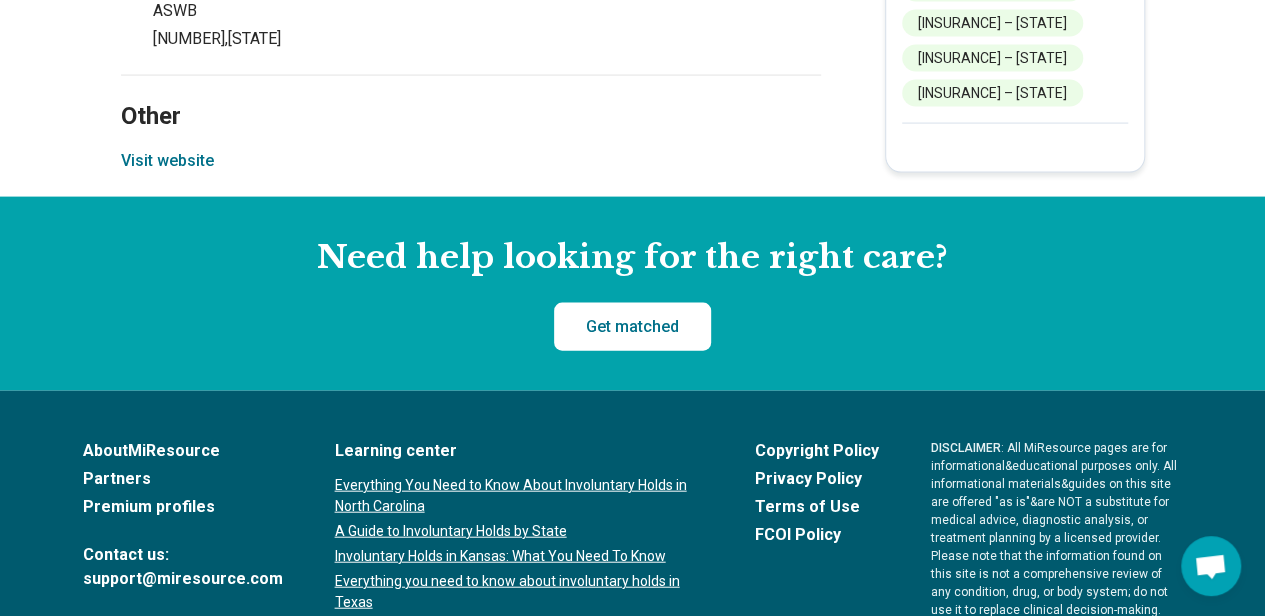 click on "Visit website" at bounding box center [167, 161] 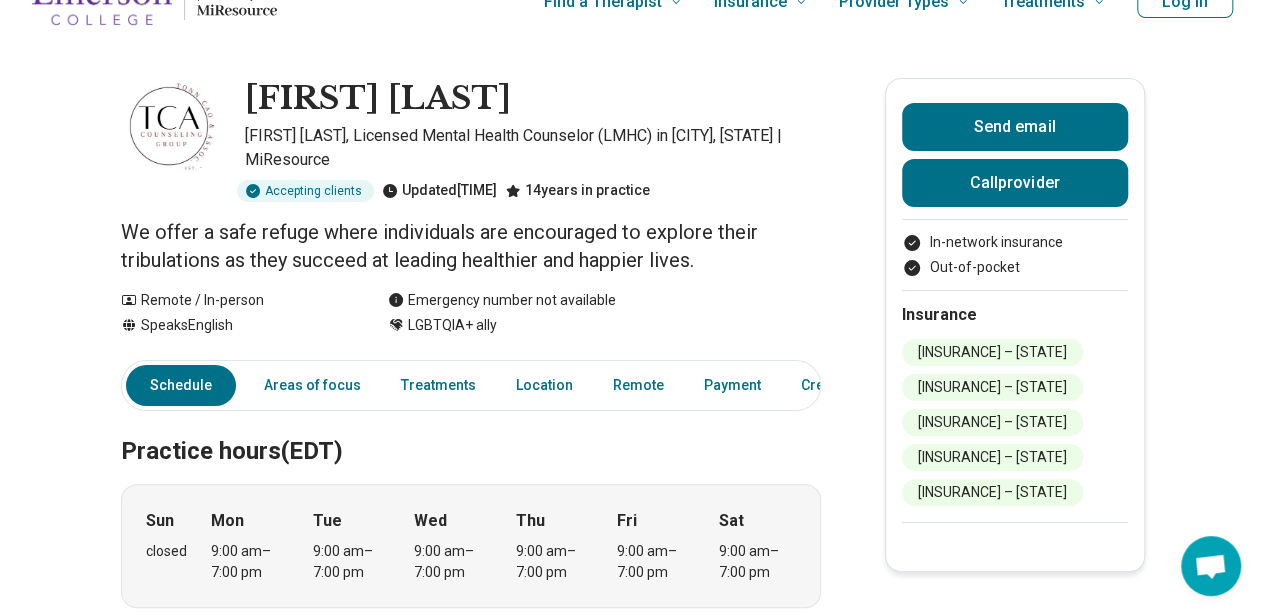 scroll, scrollTop: 0, scrollLeft: 0, axis: both 